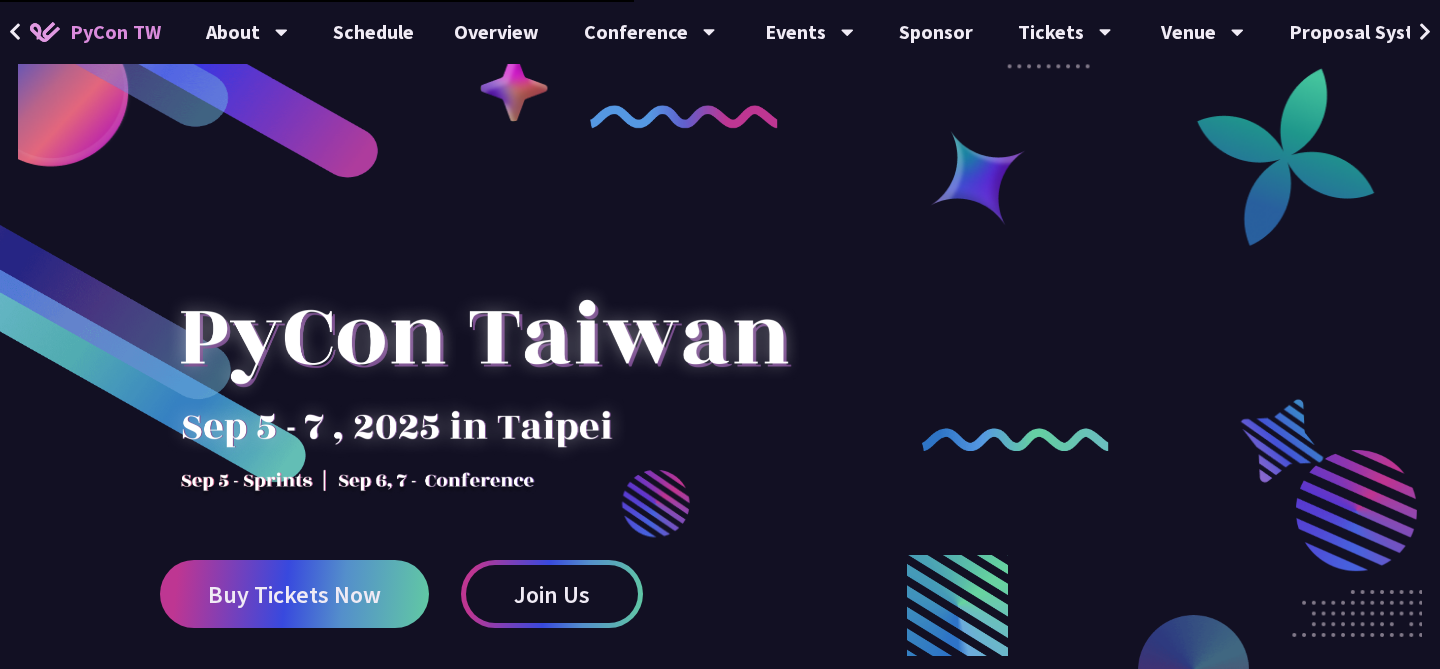 scroll, scrollTop: 0, scrollLeft: 0, axis: both 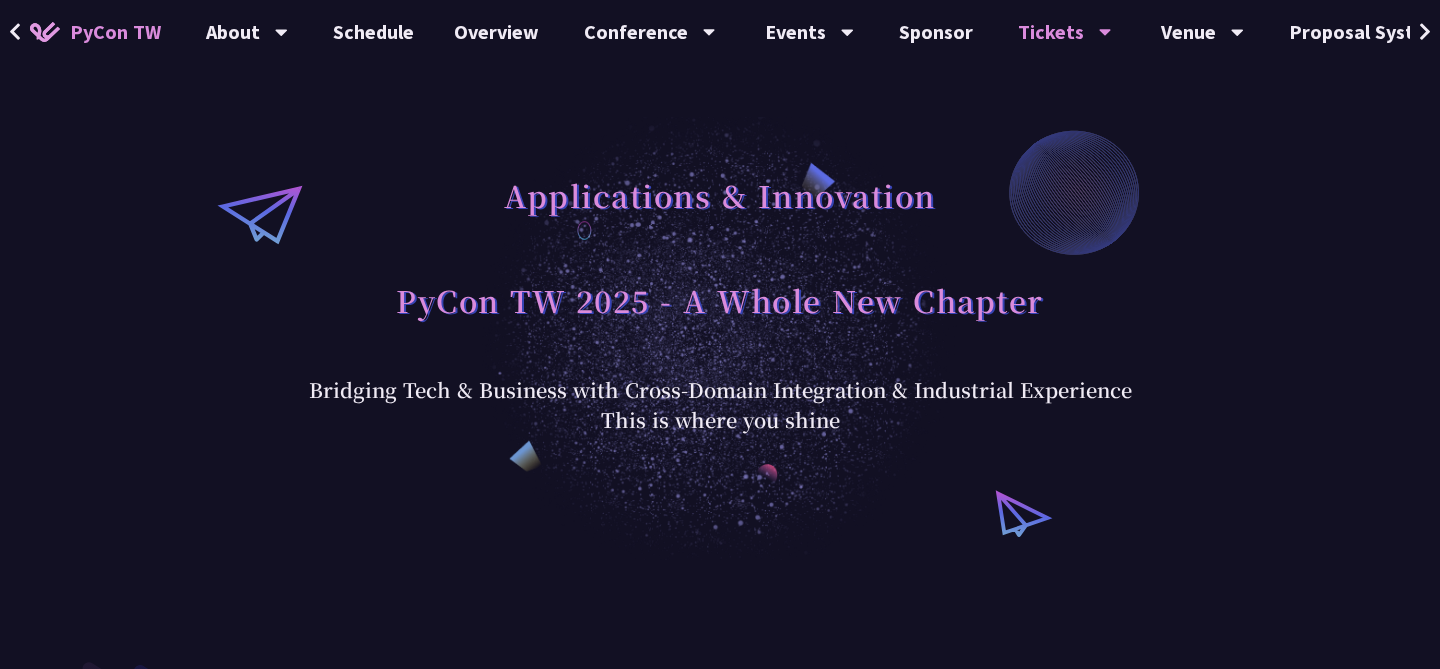 click on "PyCon TW" at bounding box center (115, 32) 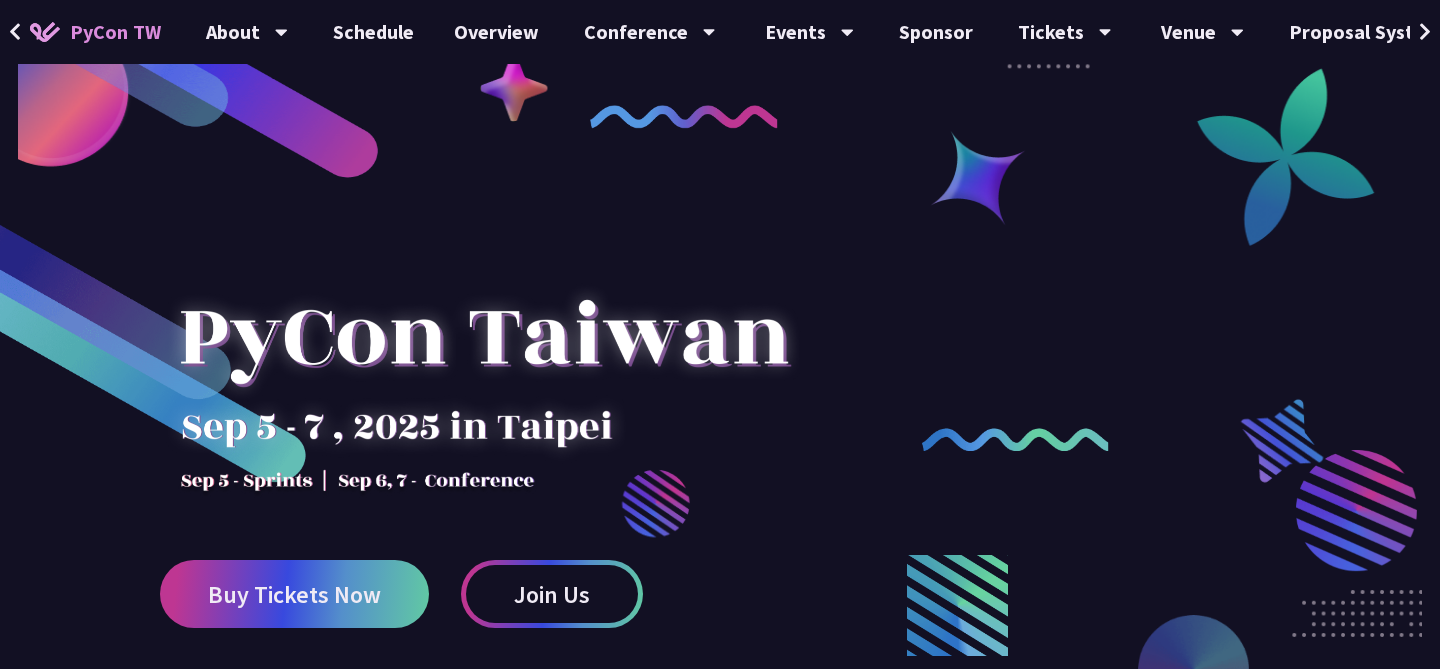 click 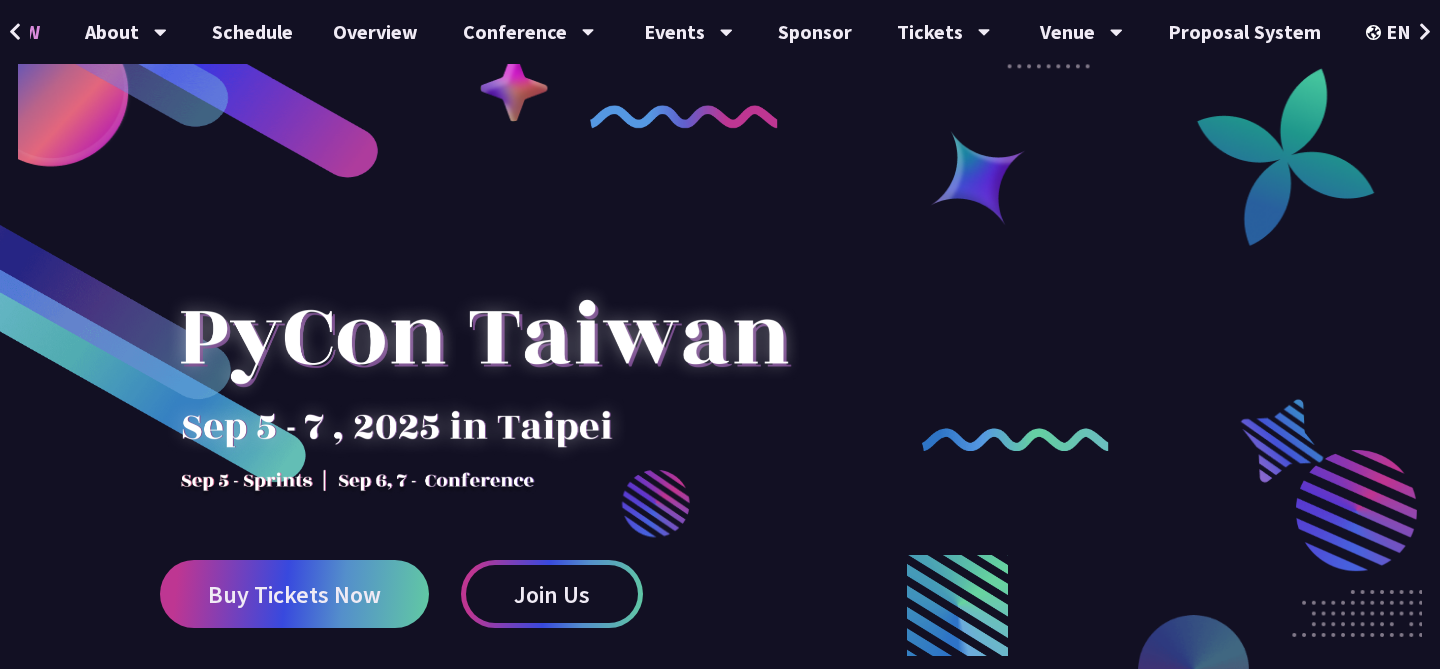 scroll, scrollTop: 0, scrollLeft: 124, axis: horizontal 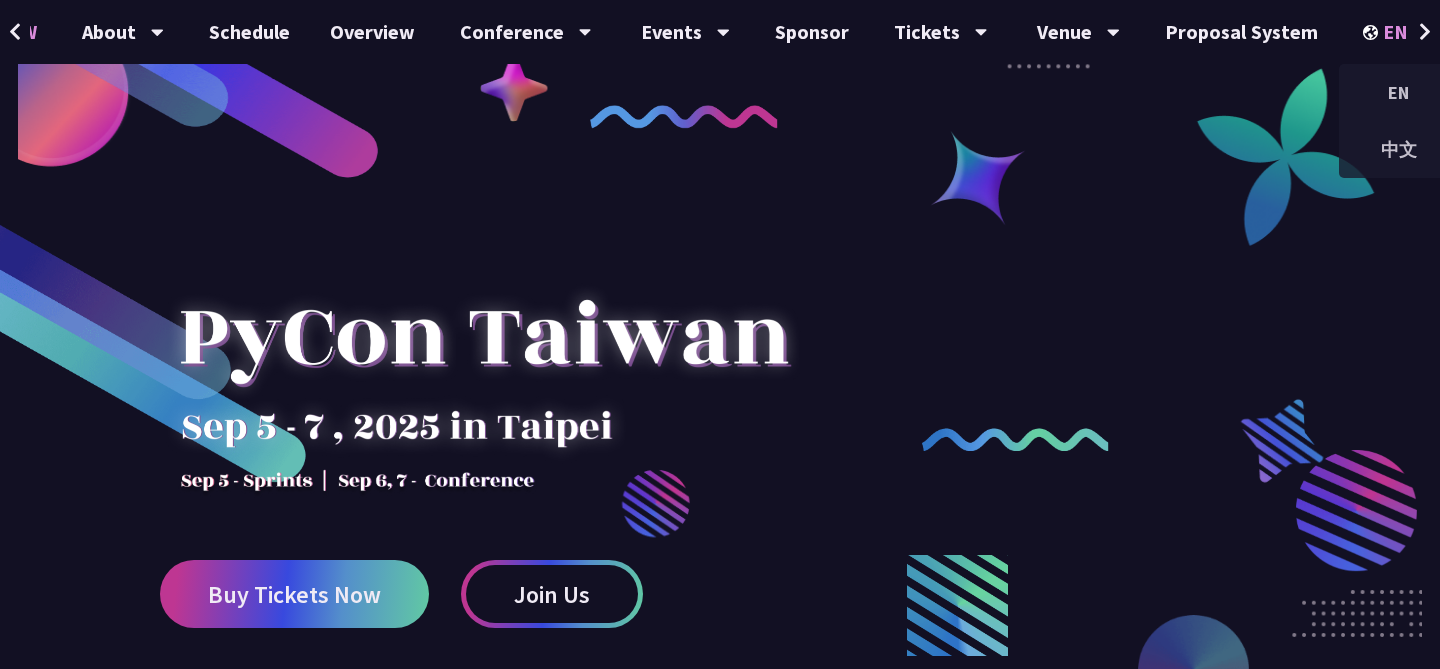 click on "EN" at bounding box center (1399, 32) 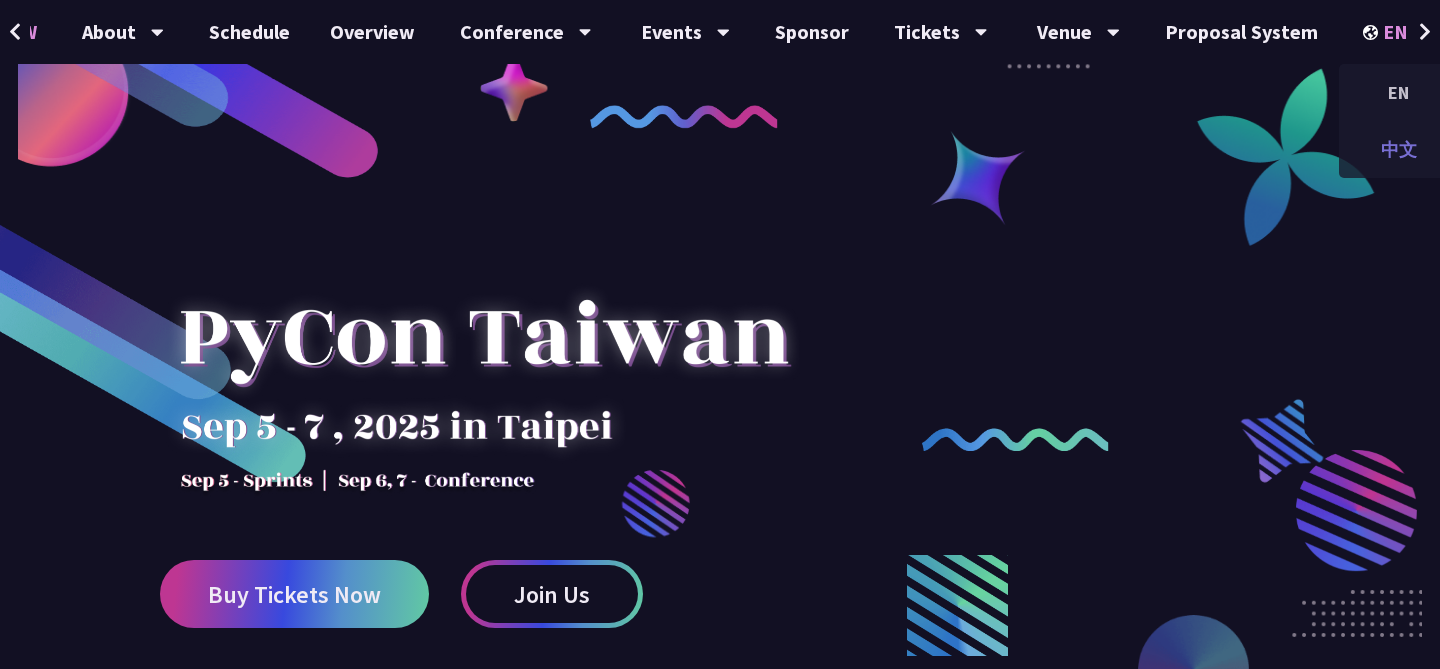 click on "中文" at bounding box center (1399, 149) 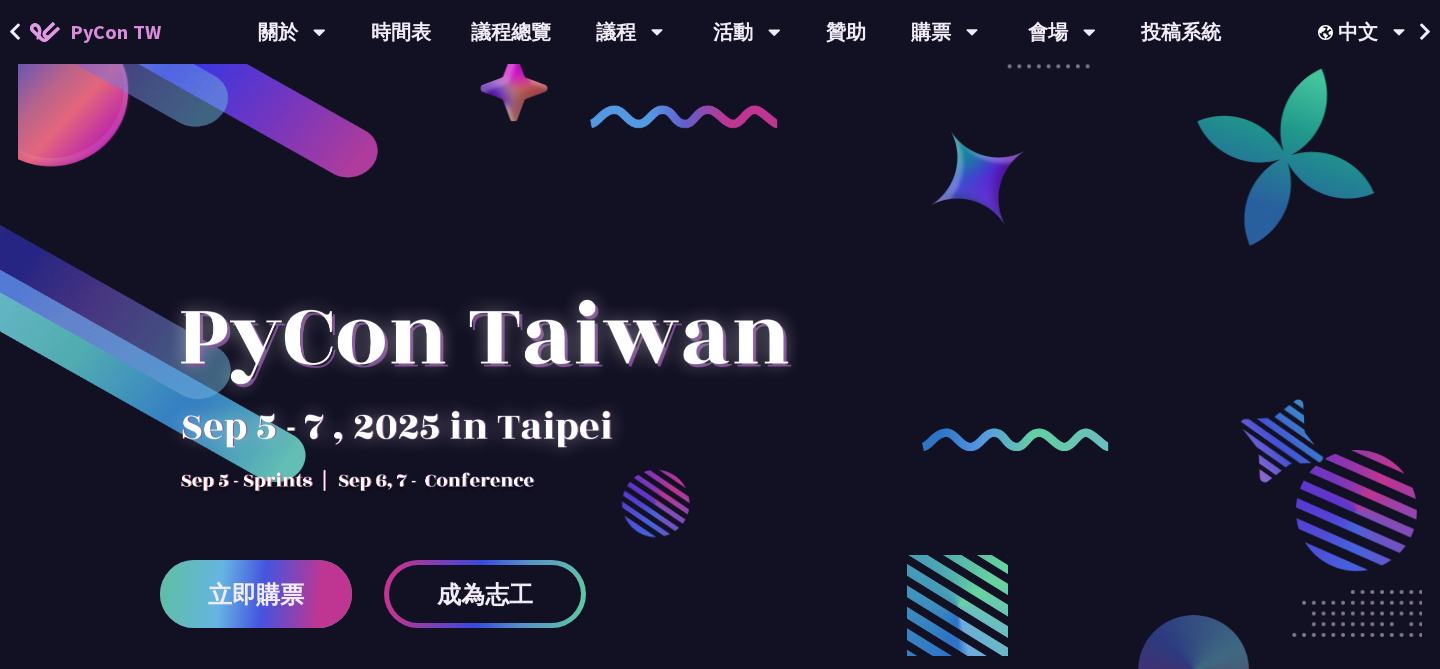 click on "立即購票" at bounding box center (256, 594) 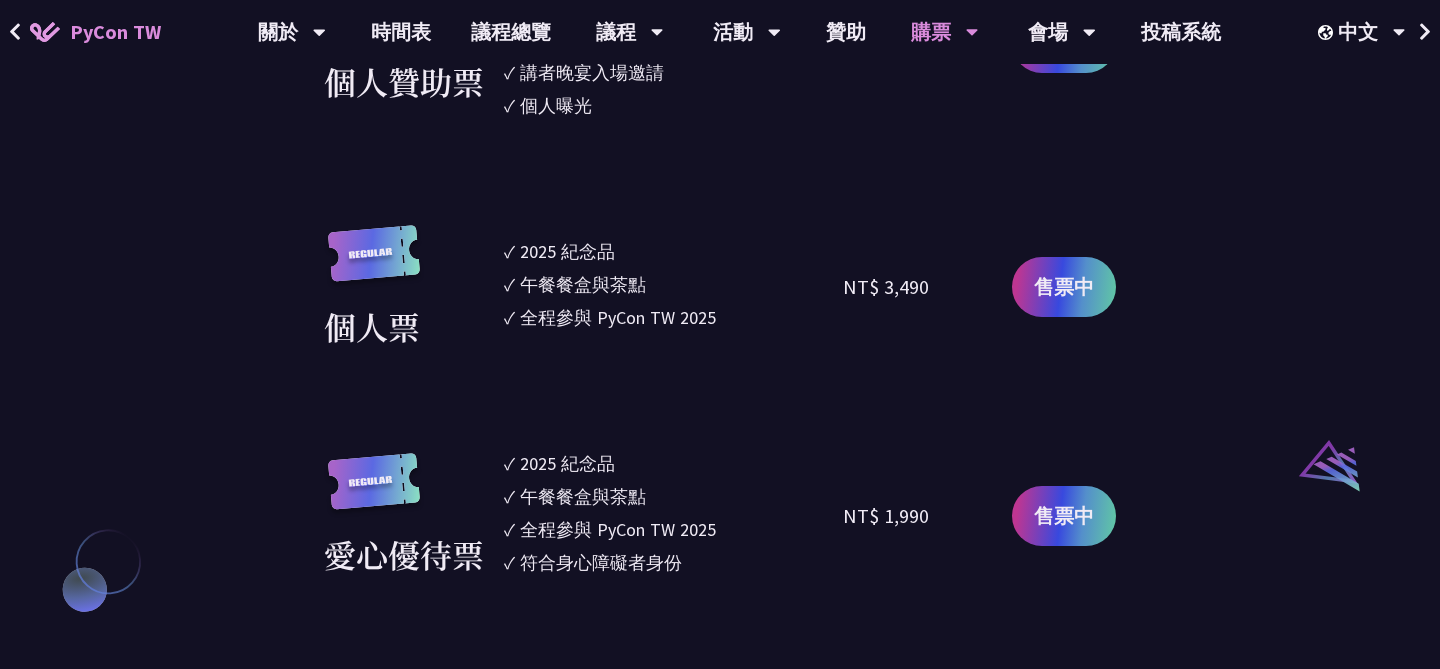 scroll, scrollTop: 1871, scrollLeft: 0, axis: vertical 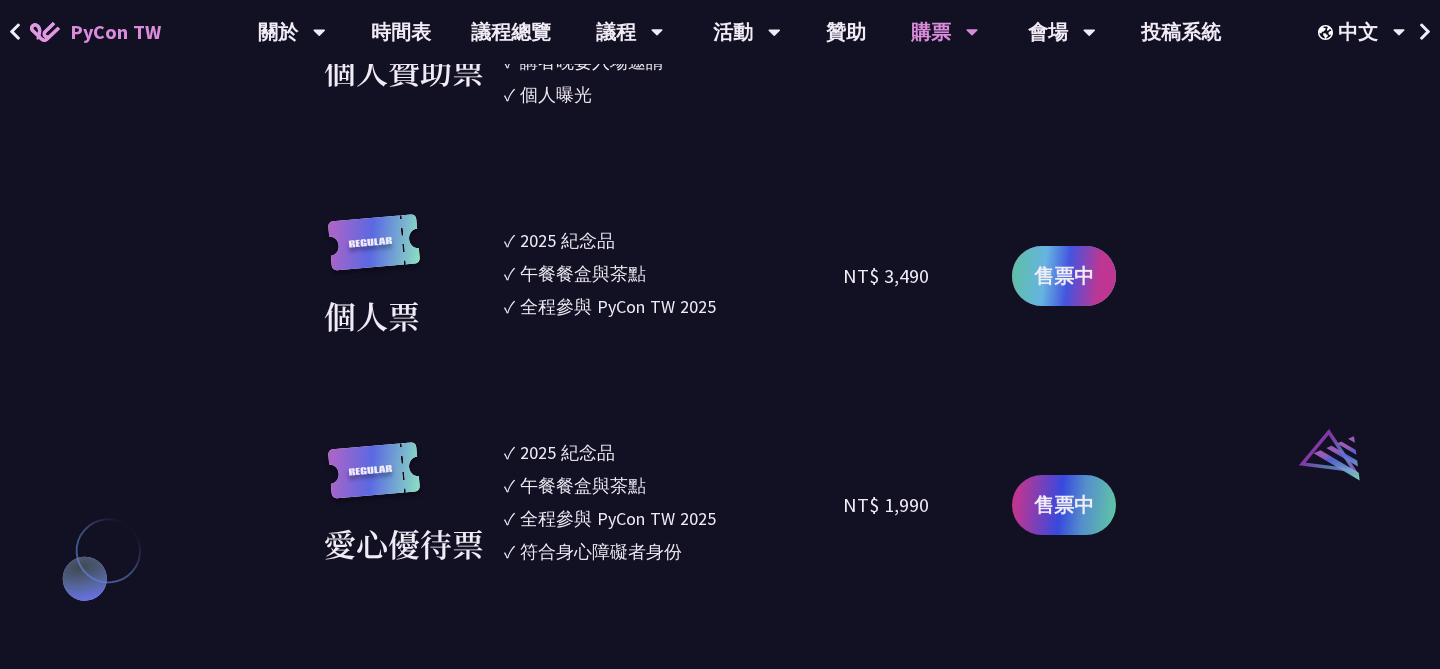 click on "售票中" at bounding box center (1064, 276) 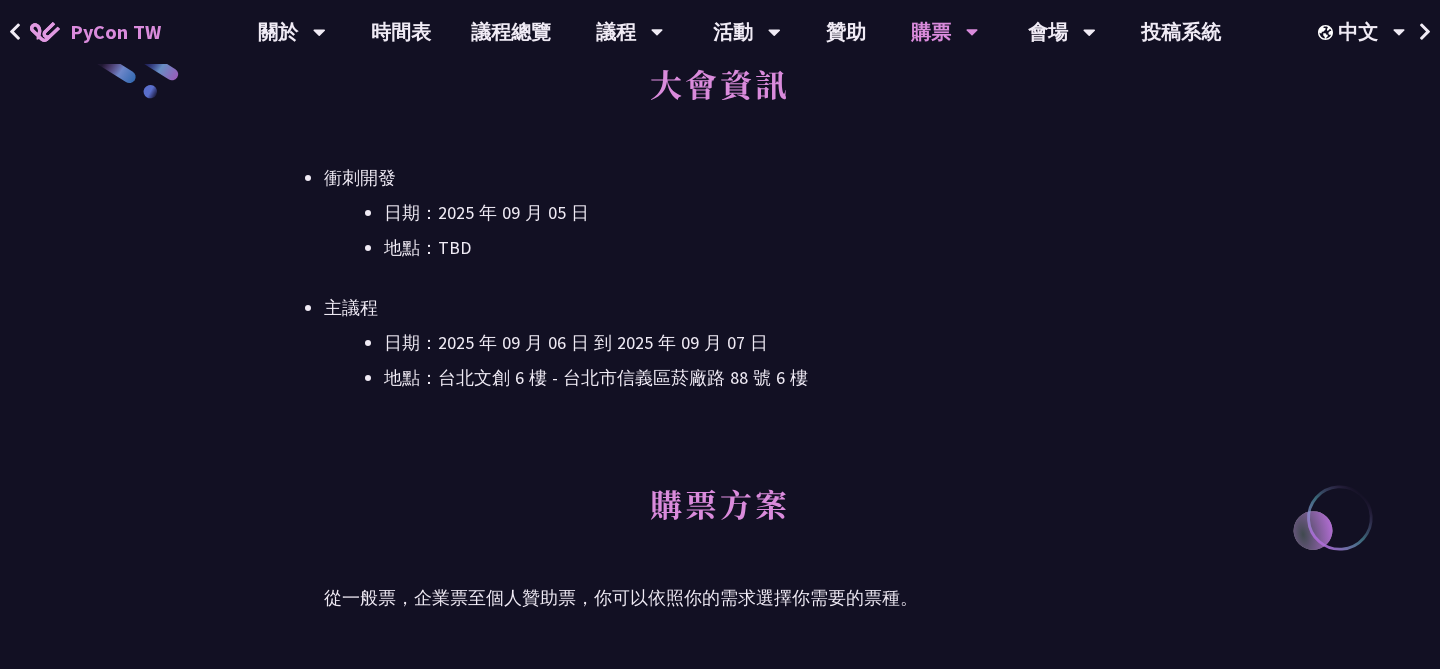 scroll, scrollTop: 0, scrollLeft: 0, axis: both 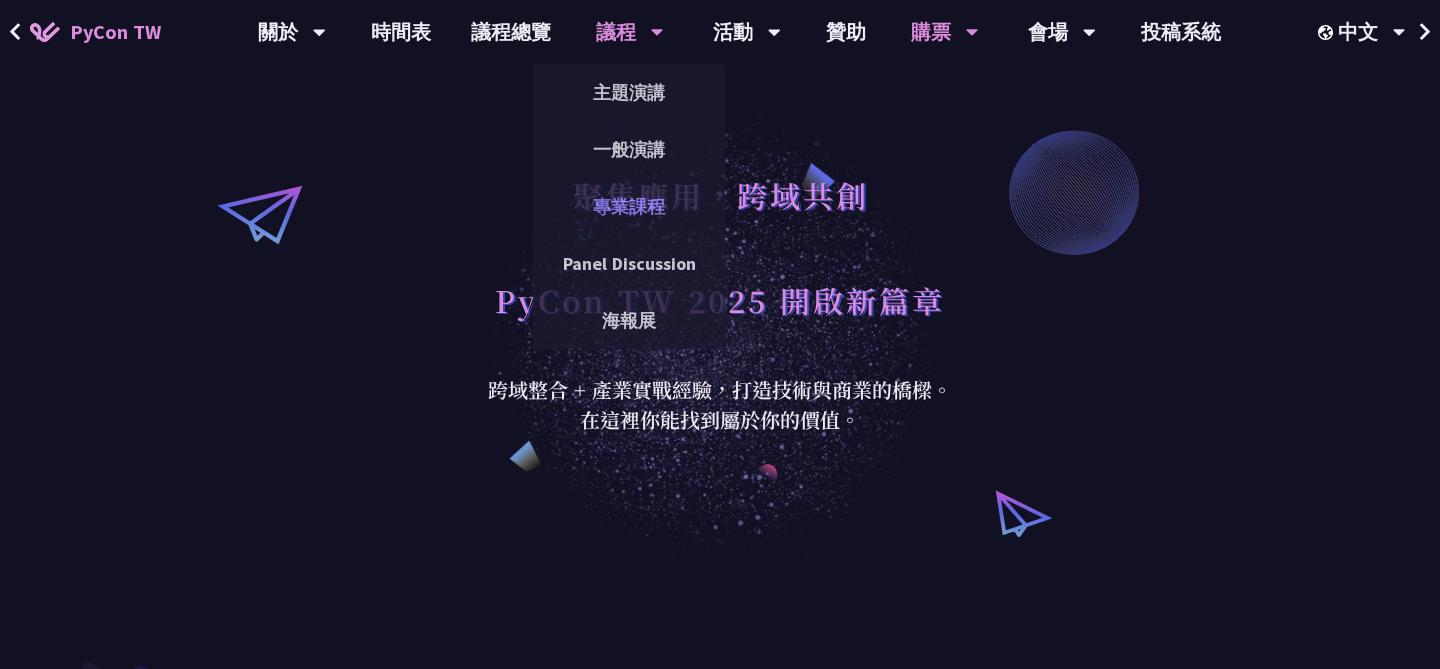 click on "專業課程" at bounding box center (629, 206) 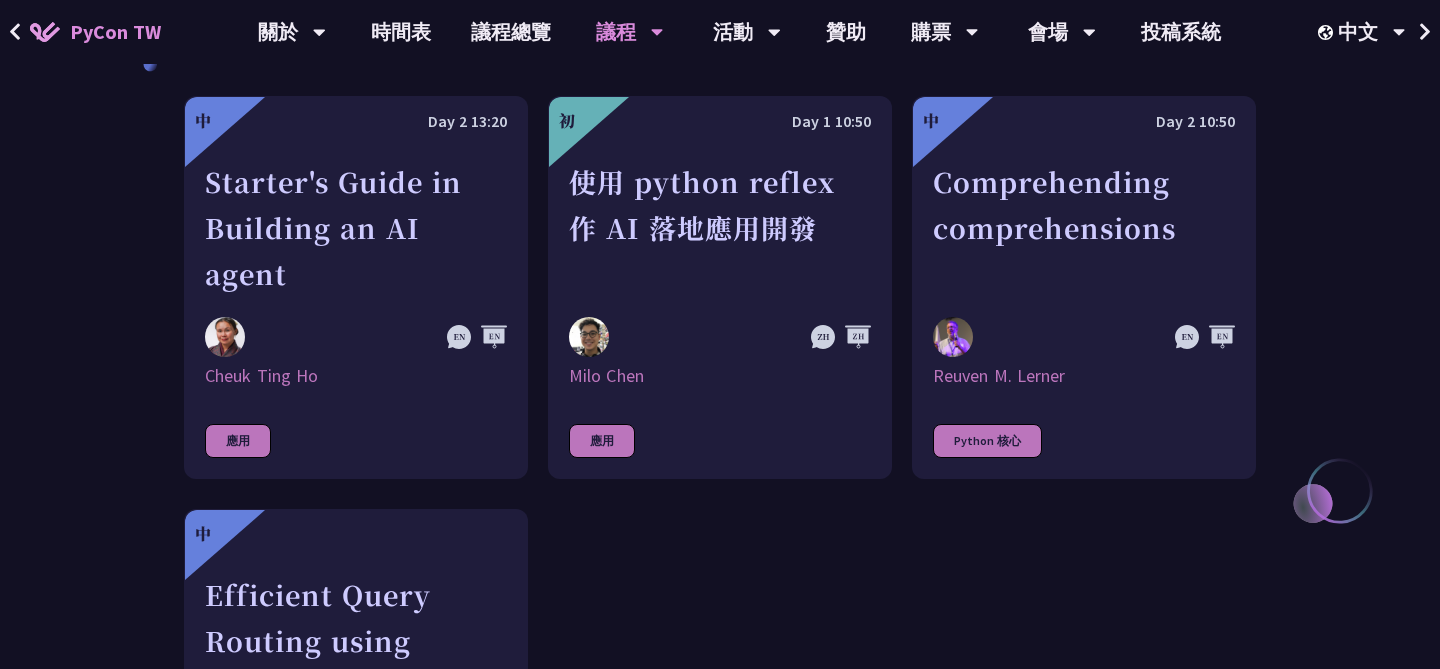 scroll, scrollTop: 767, scrollLeft: 0, axis: vertical 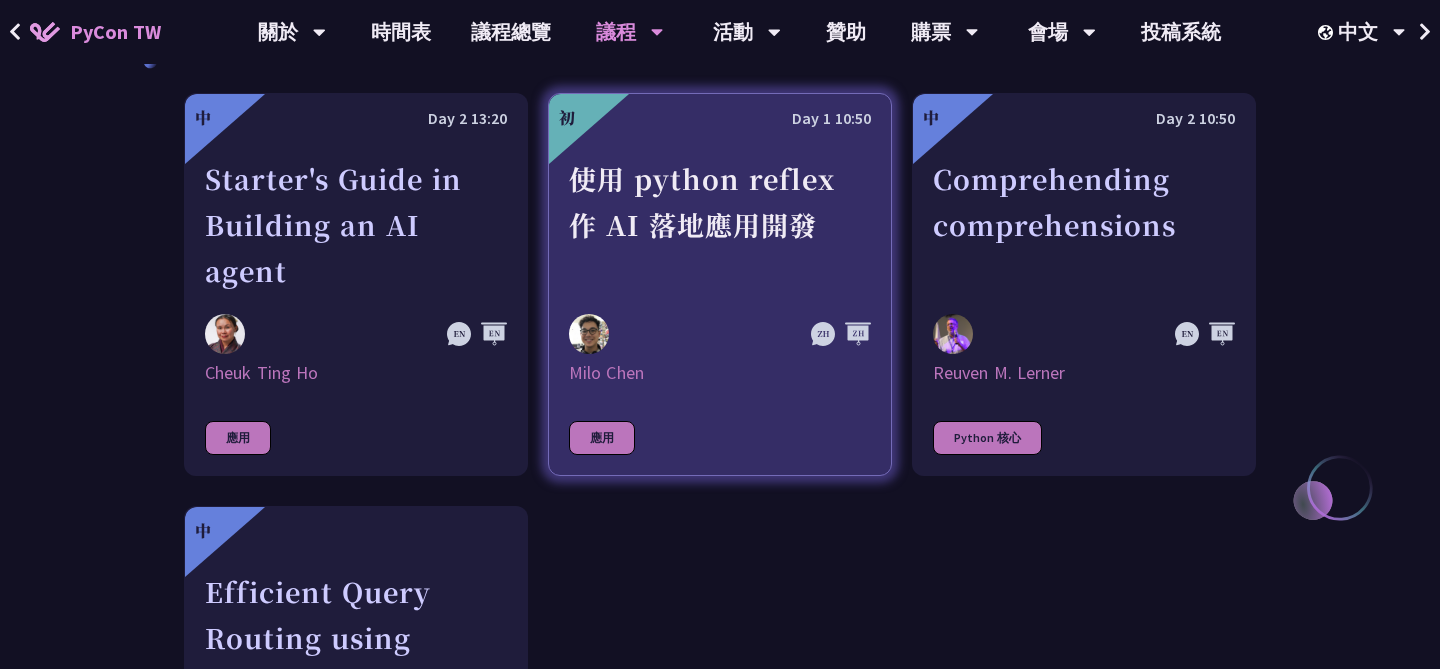 click on "Day 1 10:50
使用 python reflex 作 AI 落地應用開發
[FIRST] [LAST]
應用" at bounding box center [720, 284] 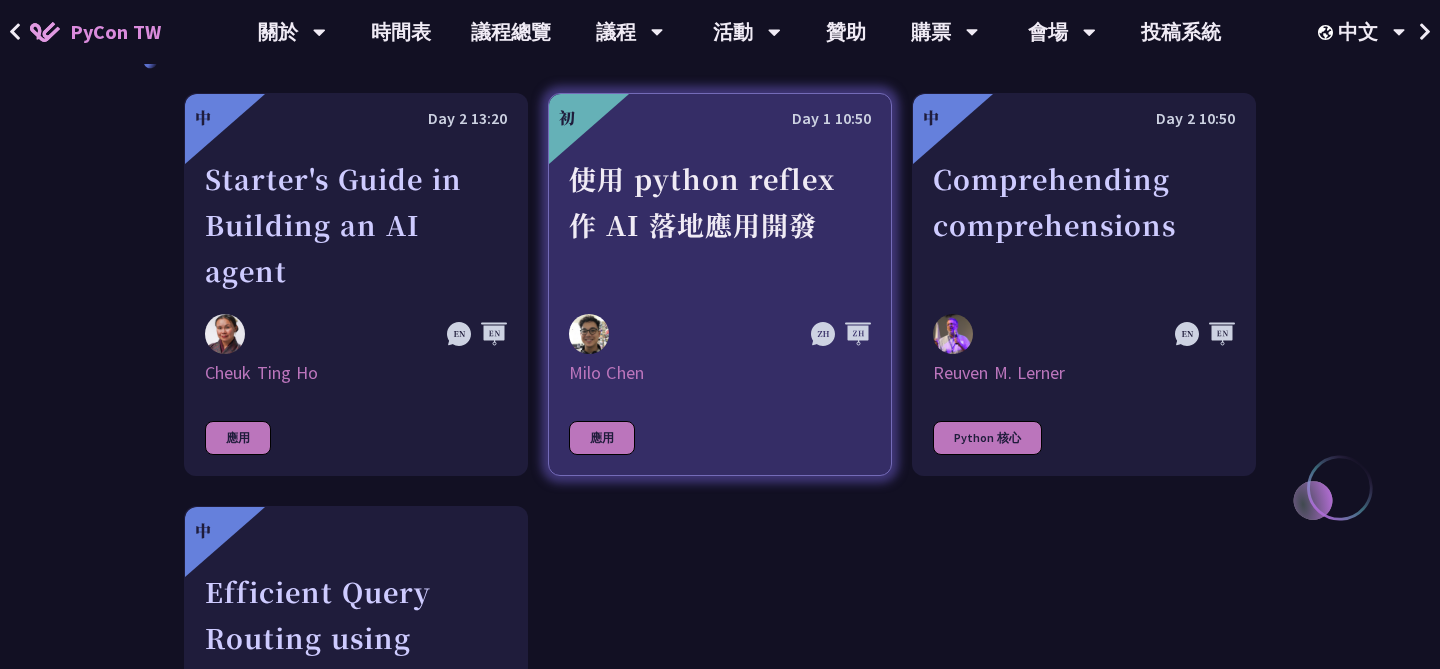 scroll, scrollTop: 0, scrollLeft: 0, axis: both 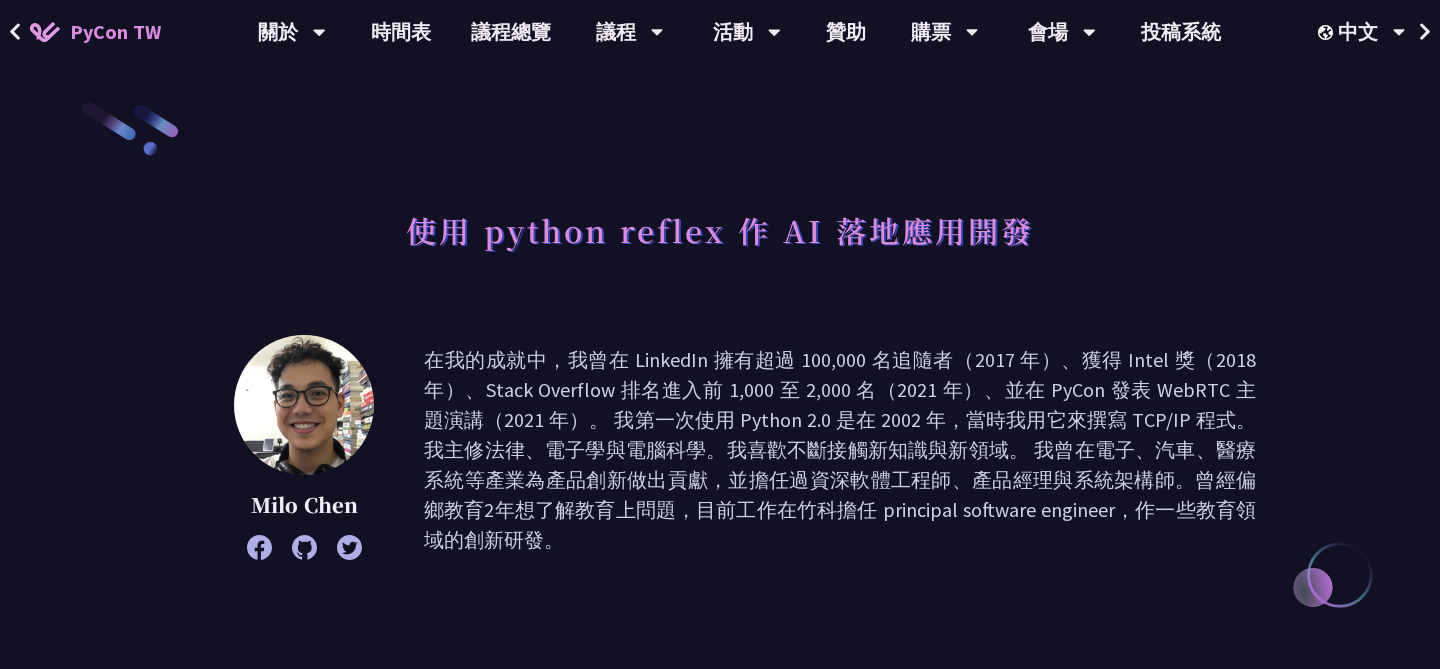 click on "在我的成就中，我曾在 LinkedIn 擁有超過 100,000 名追隨者（2017 年）、獲得 Intel 獎（2018 年）、Stack Overflow 排名進入前 1,000 至 2,000 名（2021 年）、並在 PyCon 發表 WebRTC 主題演講（2021 年）。
我第一次使用 Python 2.0 是在 2002 年，當時我用它來撰寫 TCP/IP 程式。我主修法律、電子學與電腦科學。我喜歡不斷接觸新知識與新領域。
我曾在電子、汽車、醫療系統等產業為產品創新做出貢獻，並擔任過資深軟體工程師、產品經理與系統架構師。曾經偏鄉教育2年想了解教育上問題，目前工作在竹科擔任 principal software engineer，作一些教育領域的創新研發。" at bounding box center (840, 450) 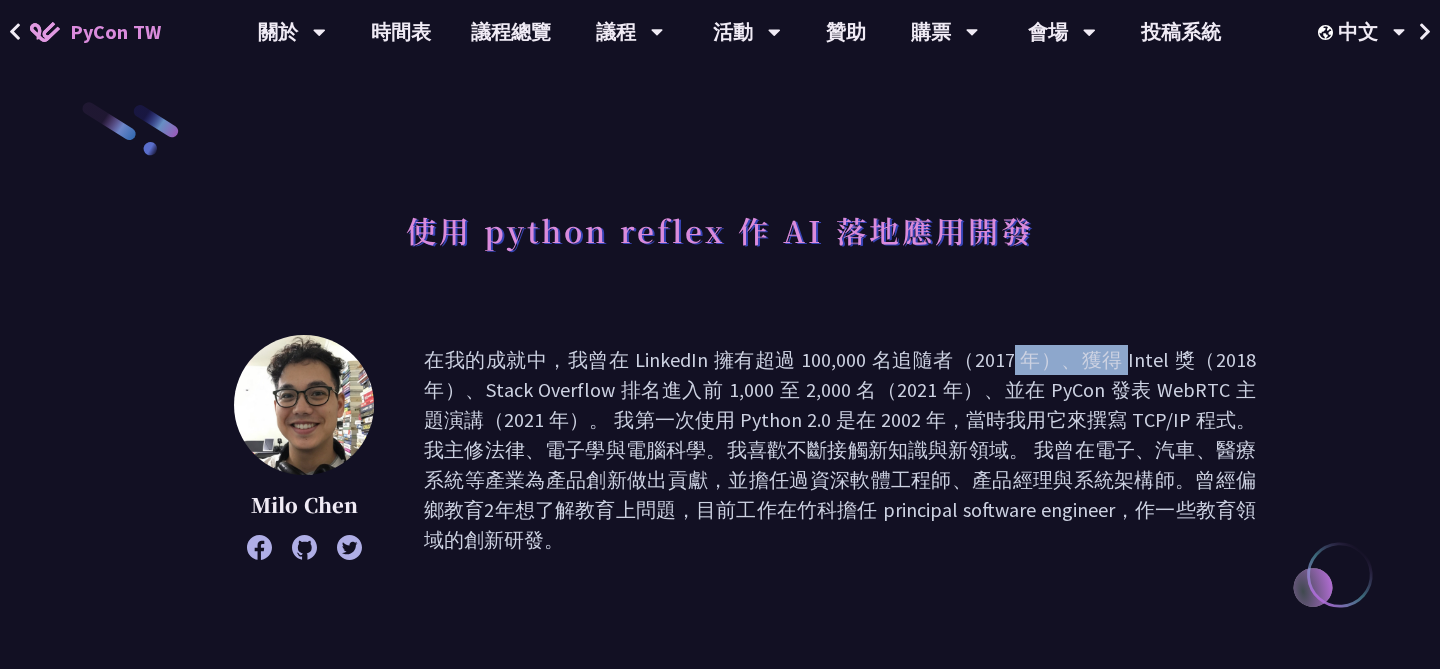 click on "在我的成就中，我曾在 LinkedIn 擁有超過 100,000 名追隨者（2017 年）、獲得 Intel 獎（2018 年）、Stack Overflow 排名進入前 1,000 至 2,000 名（2021 年）、並在 PyCon 發表 WebRTC 主題演講（2021 年）。
我第一次使用 Python 2.0 是在 2002 年，當時我用它來撰寫 TCP/IP 程式。我主修法律、電子學與電腦科學。我喜歡不斷接觸新知識與新領域。
我曾在電子、汽車、醫療系統等產業為產品創新做出貢獻，並擔任過資深軟體工程師、產品經理與系統架構師。曾經偏鄉教育2年想了解教育上問題，目前工作在竹科擔任 principal software engineer，作一些教育領域的創新研發。" at bounding box center (840, 450) 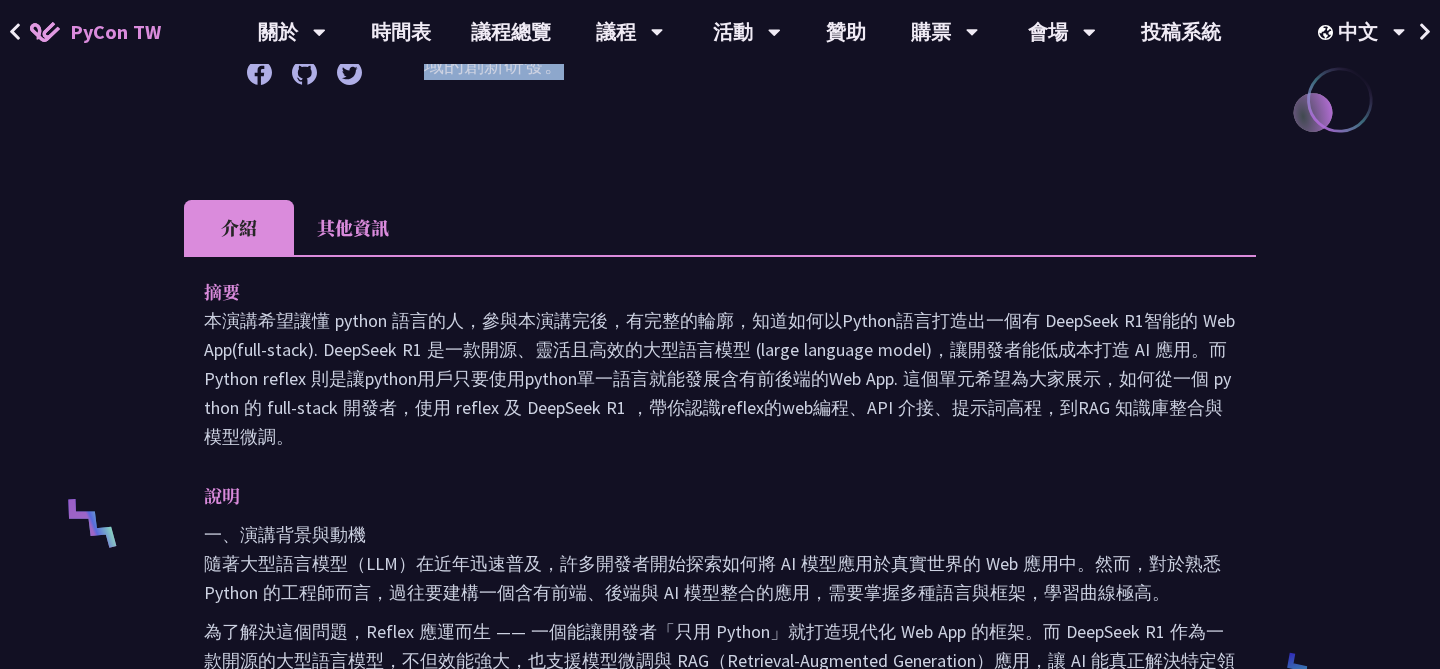 scroll, scrollTop: 476, scrollLeft: 0, axis: vertical 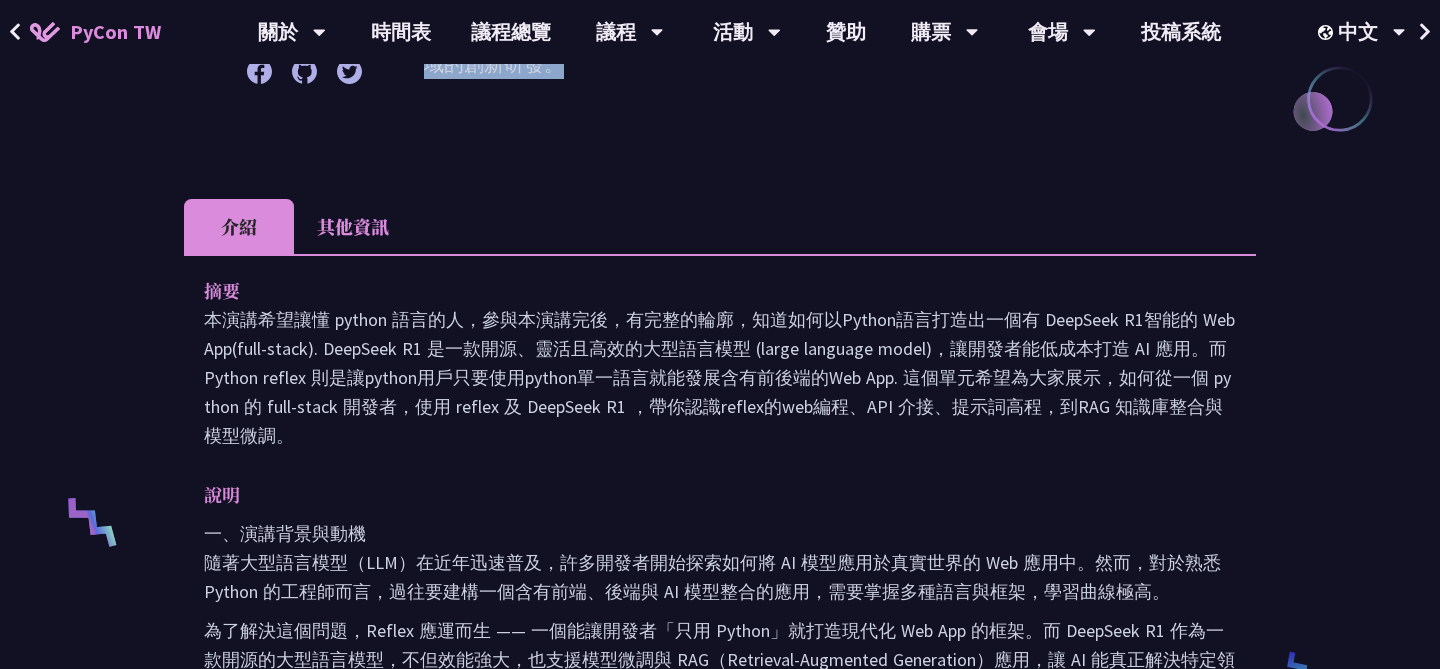 click on "本演講希望讓懂 python 語言的人，參與本演講完後，有完整的輪廓，知道如何以Python語言打造出一個有 DeepSeek R1智能的 Web App(full-stack).
DeepSeek R1 是一款開源、靈活且高效的大型語言模型 (large language model)，讓開發者能低成本打造 AI 應用。而 Python reflex 則是讓python用戶只要使用python單一語言就能發展含有前後端的Web App.
這個單元希望為大家展示，如何從一個 python 的 full-stack 開發者，使用 reflex 及 DeepSeek R1 ，帶你認識reflex的web編程、API 介接、提示詞高程，到RAG 知識庫整合與模型微調。" at bounding box center (720, 377) 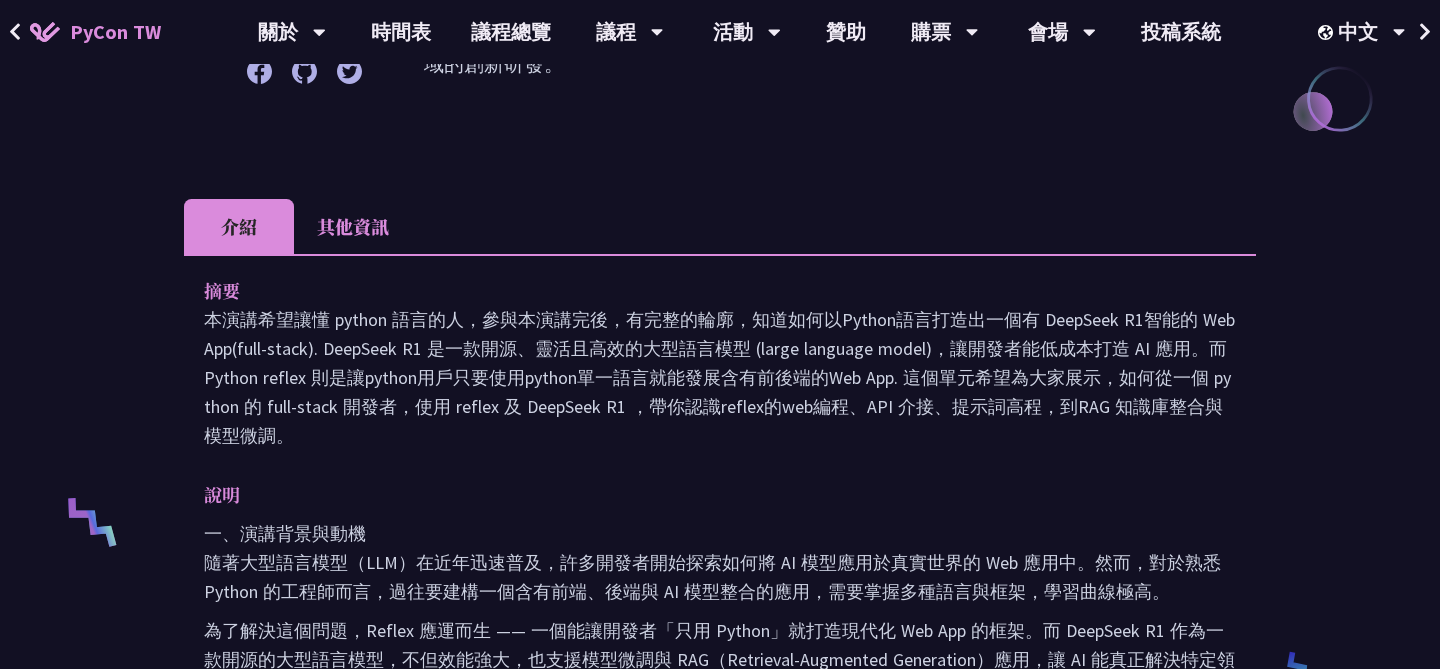 click on "本演講希望讓懂 python 語言的人，參與本演講完後，有完整的輪廓，知道如何以Python語言打造出一個有 DeepSeek R1智能的 Web App(full-stack).
DeepSeek R1 是一款開源、靈活且高效的大型語言模型 (large language model)，讓開發者能低成本打造 AI 應用。而 Python reflex 則是讓python用戶只要使用python單一語言就能發展含有前後端的Web App.
這個單元希望為大家展示，如何從一個 python 的 full-stack 開發者，使用 reflex 及 DeepSeek R1 ，帶你認識reflex的web編程、API 介接、提示詞高程，到RAG 知識庫整合與模型微調。" at bounding box center (720, 377) 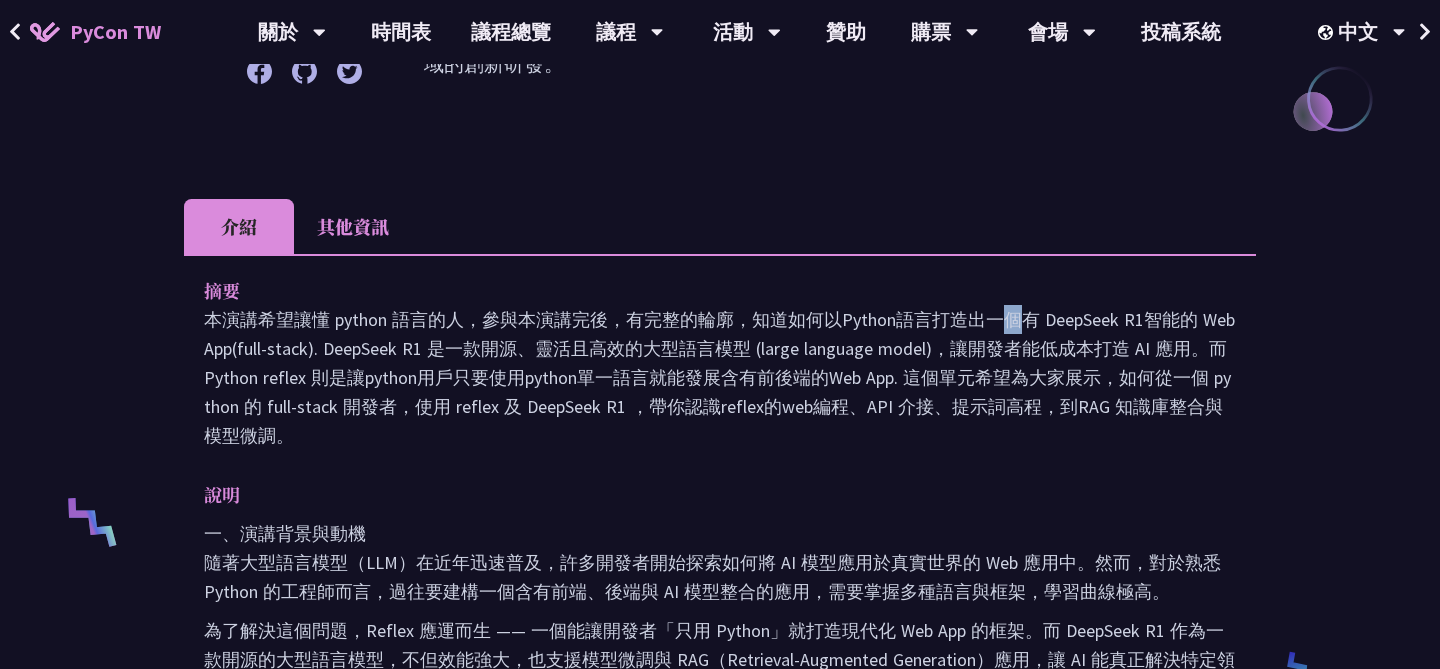 click on "本演講希望讓懂 python 語言的人，參與本演講完後，有完整的輪廓，知道如何以Python語言打造出一個有 DeepSeek R1智能的 Web App(full-stack).
DeepSeek R1 是一款開源、靈活且高效的大型語言模型 (large language model)，讓開發者能低成本打造 AI 應用。而 Python reflex 則是讓python用戶只要使用python單一語言就能發展含有前後端的Web App.
這個單元希望為大家展示，如何從一個 python 的 full-stack 開發者，使用 reflex 及 DeepSeek R1 ，帶你認識reflex的web編程、API 介接、提示詞高程，到RAG 知識庫整合與模型微調。" at bounding box center [720, 377] 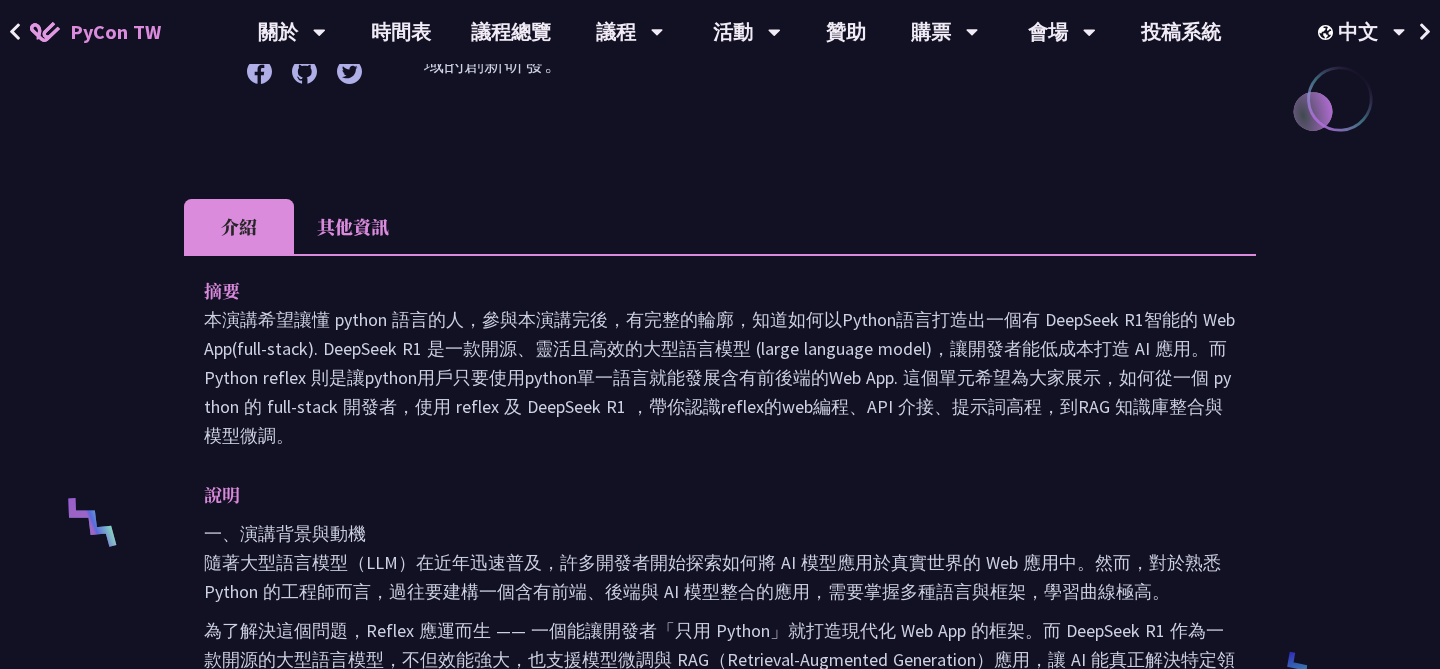 click on "本演講希望讓懂 python 語言的人，參與本演講完後，有完整的輪廓，知道如何以Python語言打造出一個有 DeepSeek R1智能的 Web App(full-stack).
DeepSeek R1 是一款開源、靈活且高效的大型語言模型 (large language model)，讓開發者能低成本打造 AI 應用。而 Python reflex 則是讓python用戶只要使用python單一語言就能發展含有前後端的Web App.
這個單元希望為大家展示，如何從一個 python 的 full-stack 開發者，使用 reflex 及 DeepSeek R1 ，帶你認識reflex的web編程、API 介接、提示詞高程，到RAG 知識庫整合與模型微調。" at bounding box center [720, 377] 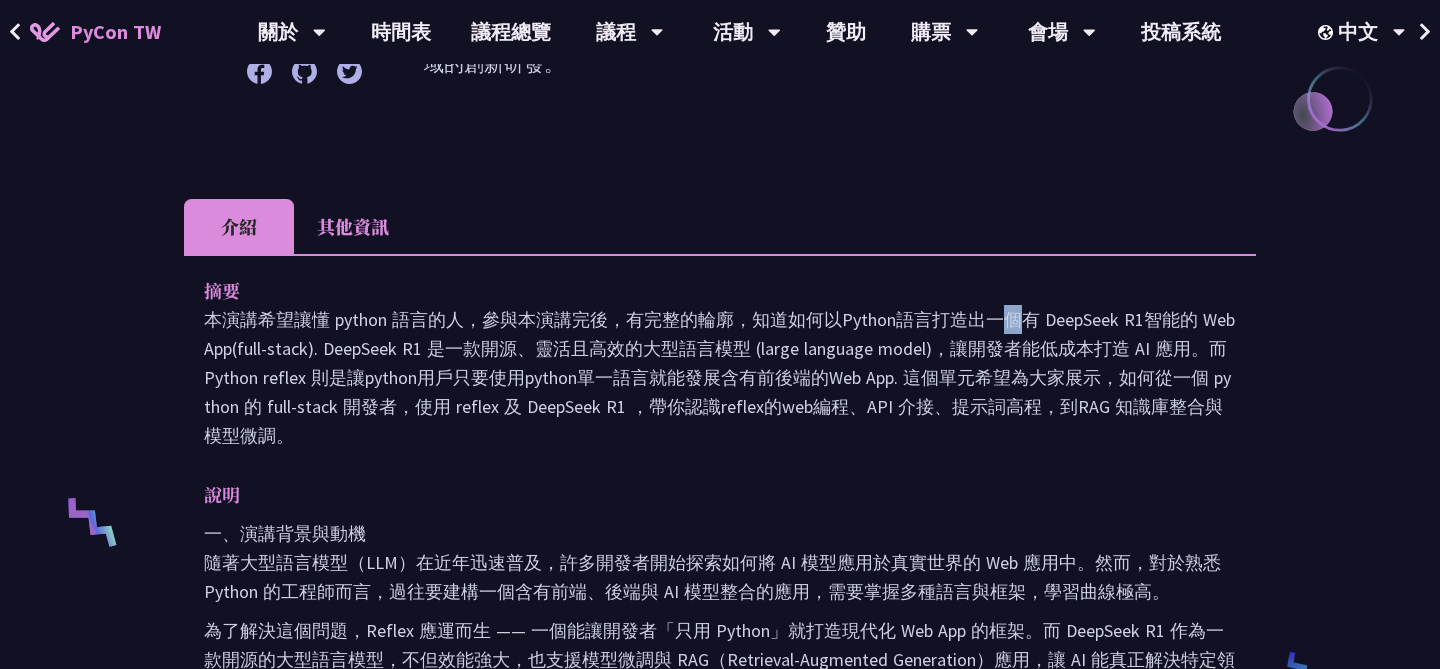 click on "本演講希望讓懂 python 語言的人，參與本演講完後，有完整的輪廓，知道如何以Python語言打造出一個有 DeepSeek R1智能的 Web App(full-stack).
DeepSeek R1 是一款開源、靈活且高效的大型語言模型 (large language model)，讓開發者能低成本打造 AI 應用。而 Python reflex 則是讓python用戶只要使用python單一語言就能發展含有前後端的Web App.
這個單元希望為大家展示，如何從一個 python 的 full-stack 開發者，使用 reflex 及 DeepSeek R1 ，帶你認識reflex的web編程、API 介接、提示詞高程，到RAG 知識庫整合與模型微調。" at bounding box center (720, 377) 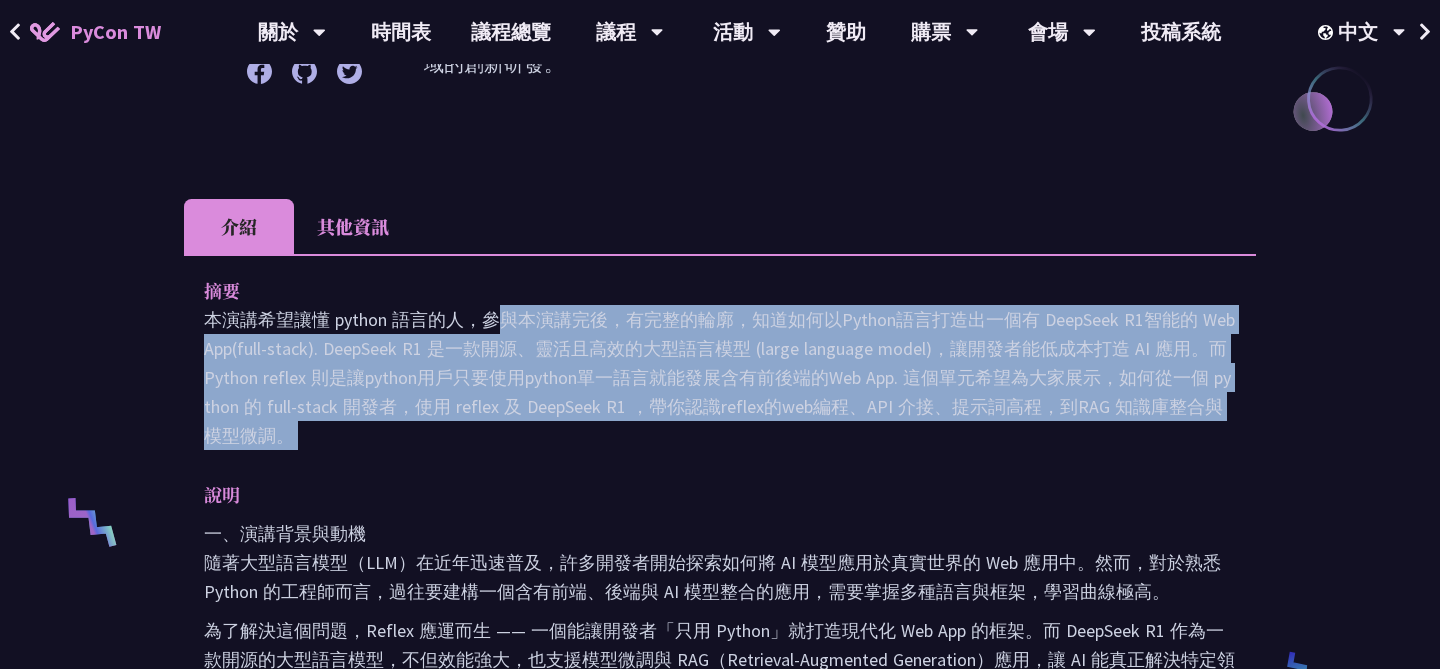 click on "本演講希望讓懂 python 語言的人，參與本演講完後，有完整的輪廓，知道如何以Python語言打造出一個有 DeepSeek R1智能的 Web App(full-stack).
DeepSeek R1 是一款開源、靈活且高效的大型語言模型 (large language model)，讓開發者能低成本打造 AI 應用。而 Python reflex 則是讓python用戶只要使用python單一語言就能發展含有前後端的Web App.
這個單元希望為大家展示，如何從一個 python 的 full-stack 開發者，使用 reflex 及 DeepSeek R1 ，帶你認識reflex的web編程、API 介接、提示詞高程，到RAG 知識庫整合與模型微調。" at bounding box center [720, 377] 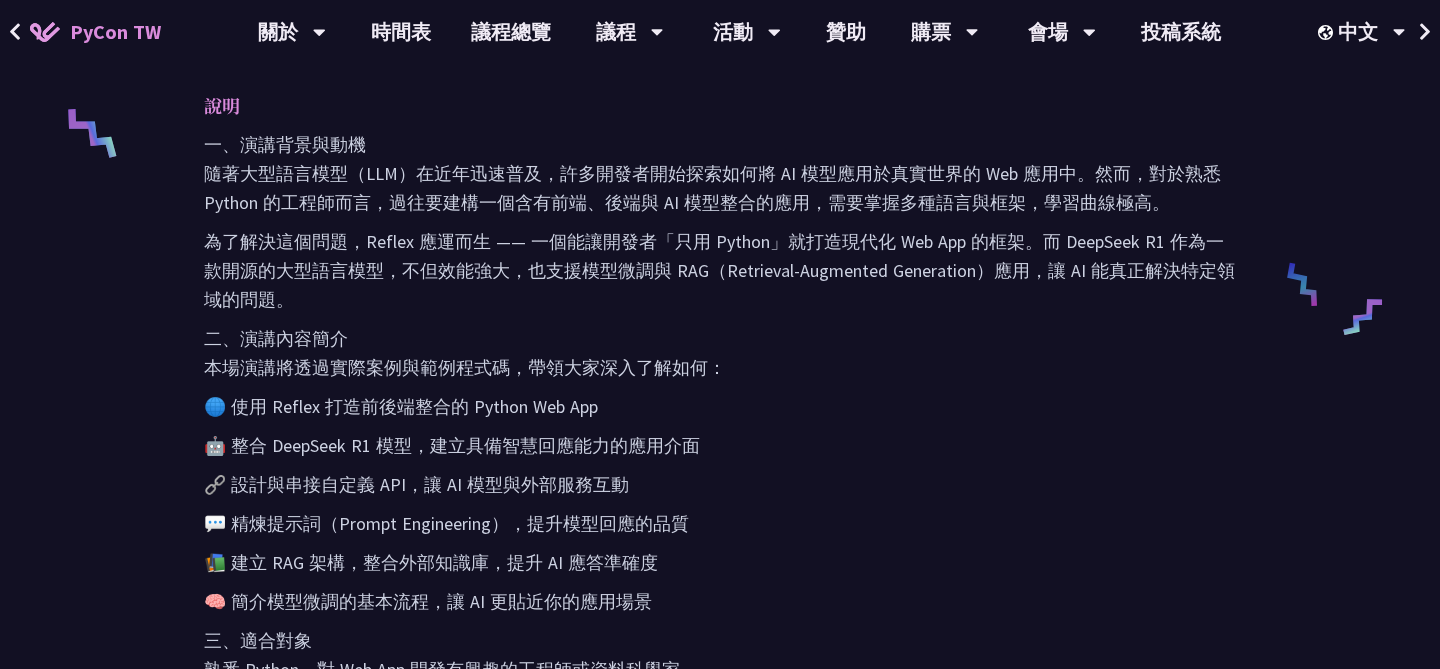 scroll, scrollTop: 870, scrollLeft: 0, axis: vertical 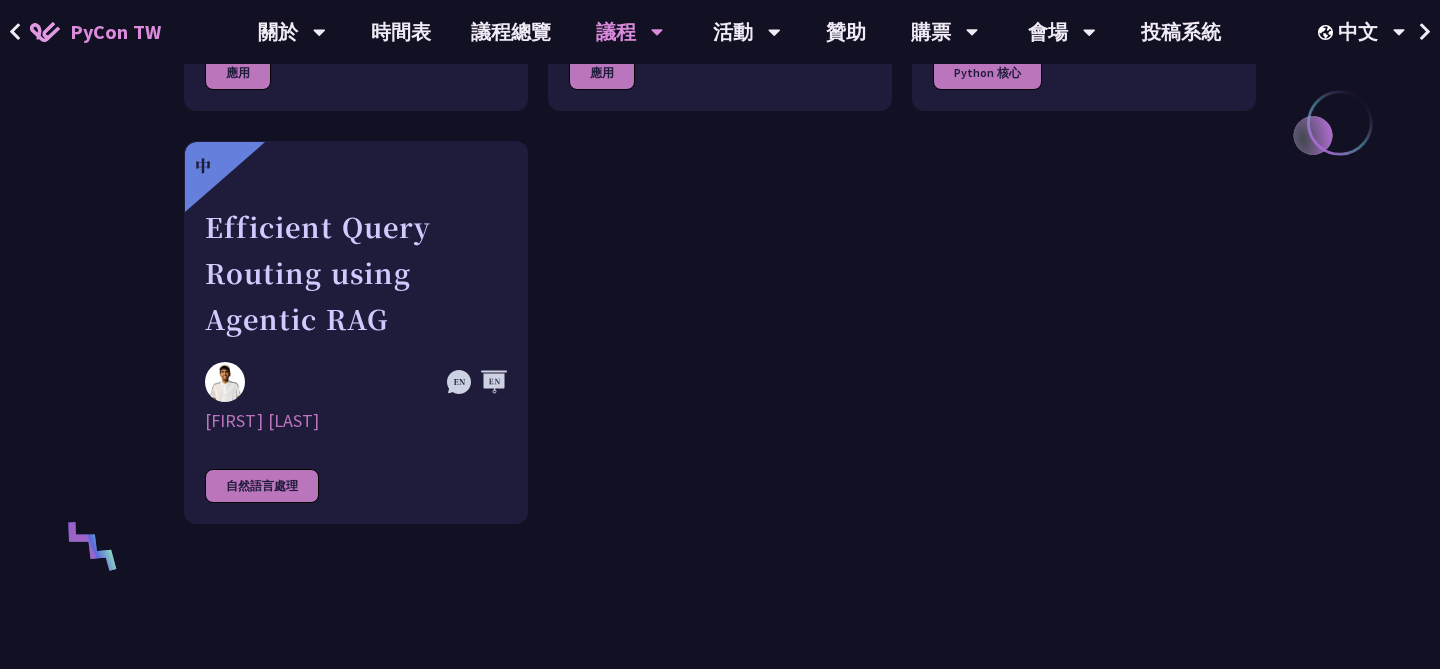 click on "Day 2 13:20
Starter's Guide in Building an AI agent
[FIRST] [LAST]
應用
Day 1 10:50
使用 python reflex 作 AI 落地應用開發
[FIRST] [LAST]
應用
Day 2 10:50
Comprehending comprehensions
[FIRST] [LAST]
Python 核心
Efficient Query Routing using Agentic RAG
[FIRST] [LAST]
自然語言處理" at bounding box center (720, 126) 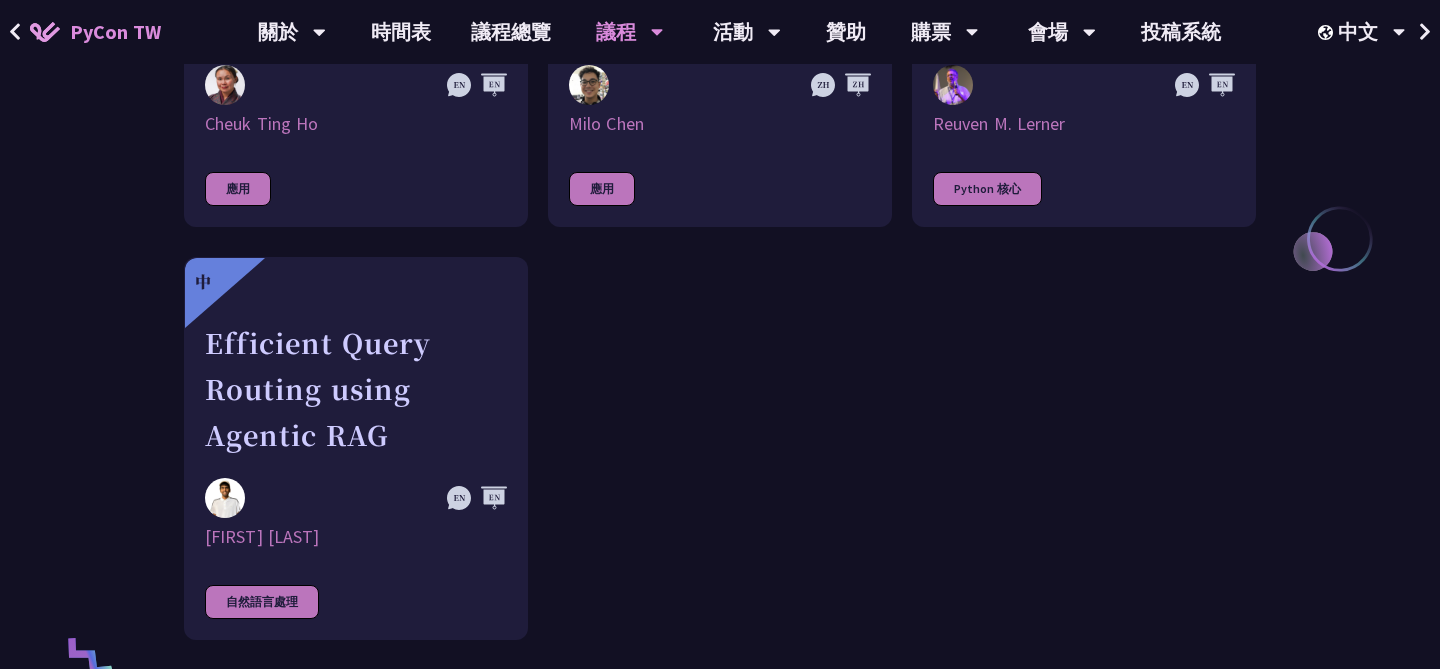 scroll, scrollTop: 1093, scrollLeft: 0, axis: vertical 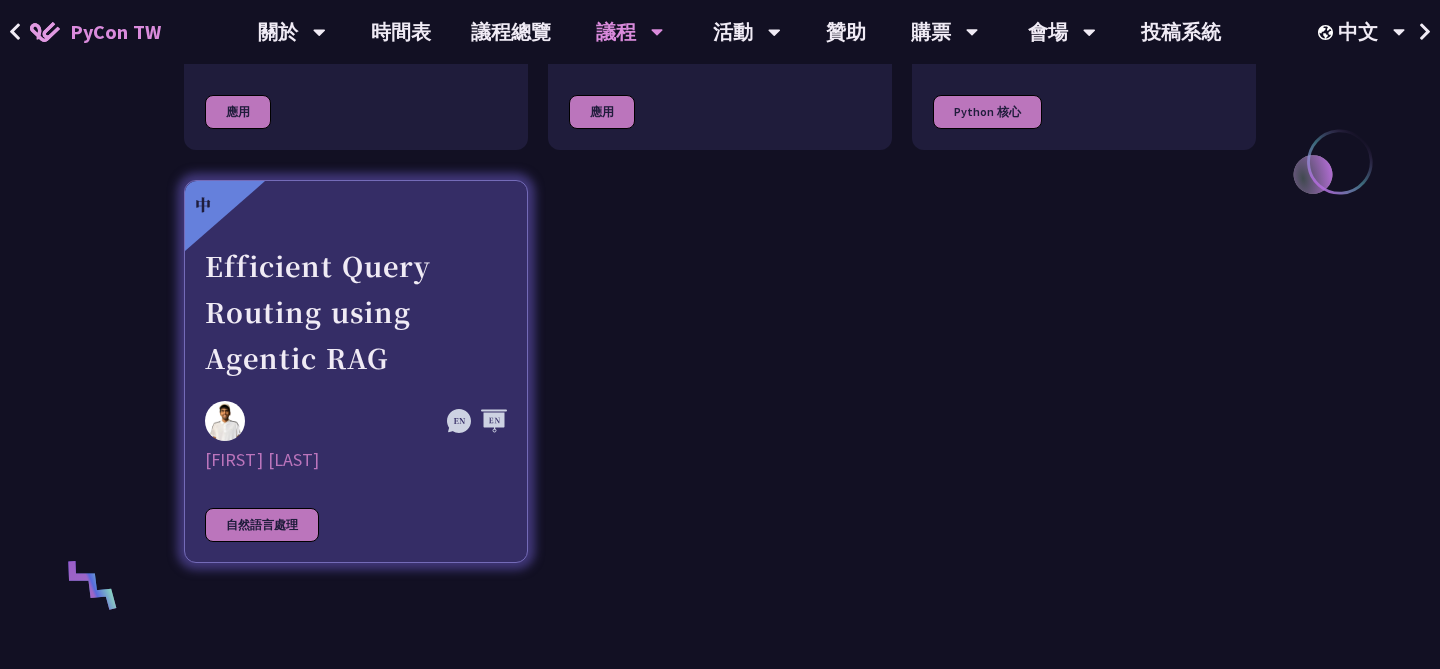 click on "Efficient Query Routing using Agentic RAG
[FIRST] [LAST]
自然語言處理" at bounding box center (356, 371) 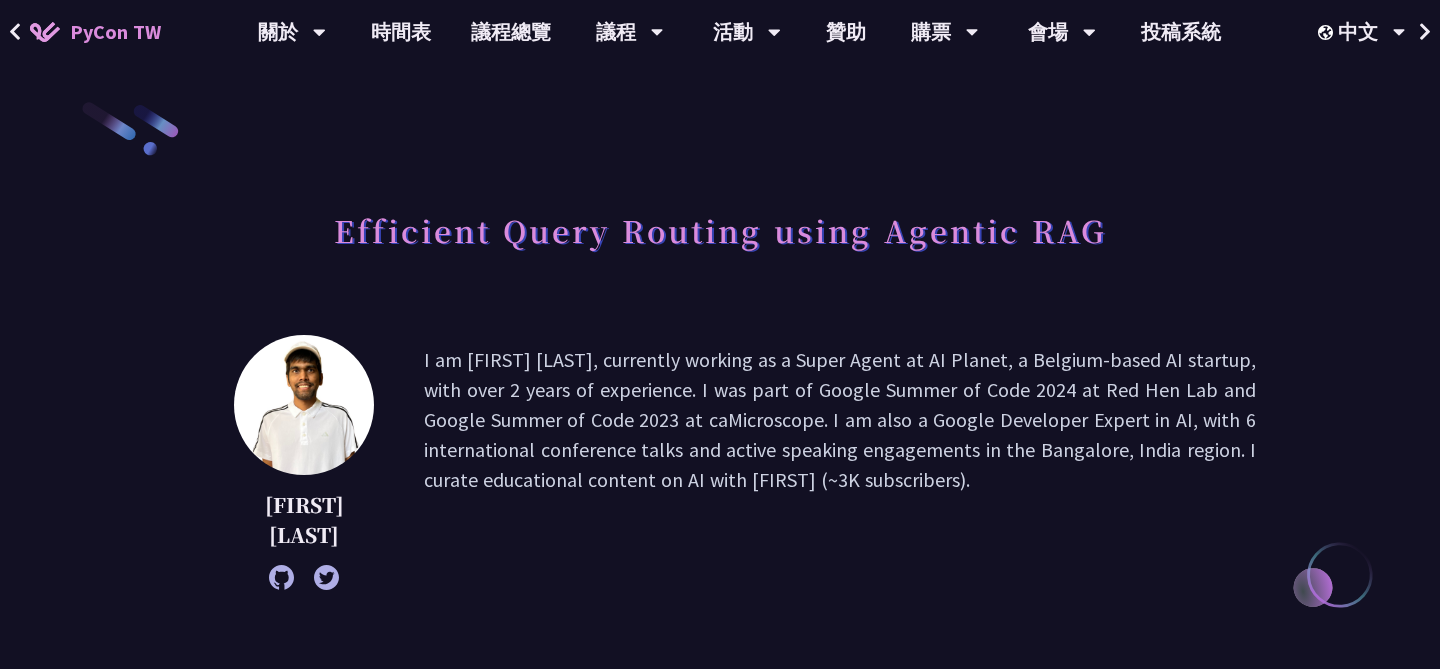click on "I am [FIRST] [LAST], currently working as a Super Agent at AI Planet, a Belgium-based AI startup, with over 2 years of experience. I was part of Google Summer of Code 2024 at Red Hen Lab and Google Summer of Code 2023 at caMicroscope. I am also a Google Developer Expert in AI, with 6 international conference talks and active speaking engagements in the Bangalore, India region. I curate educational content on AI with [FIRST] (~3K subscribers)." at bounding box center [840, 462] 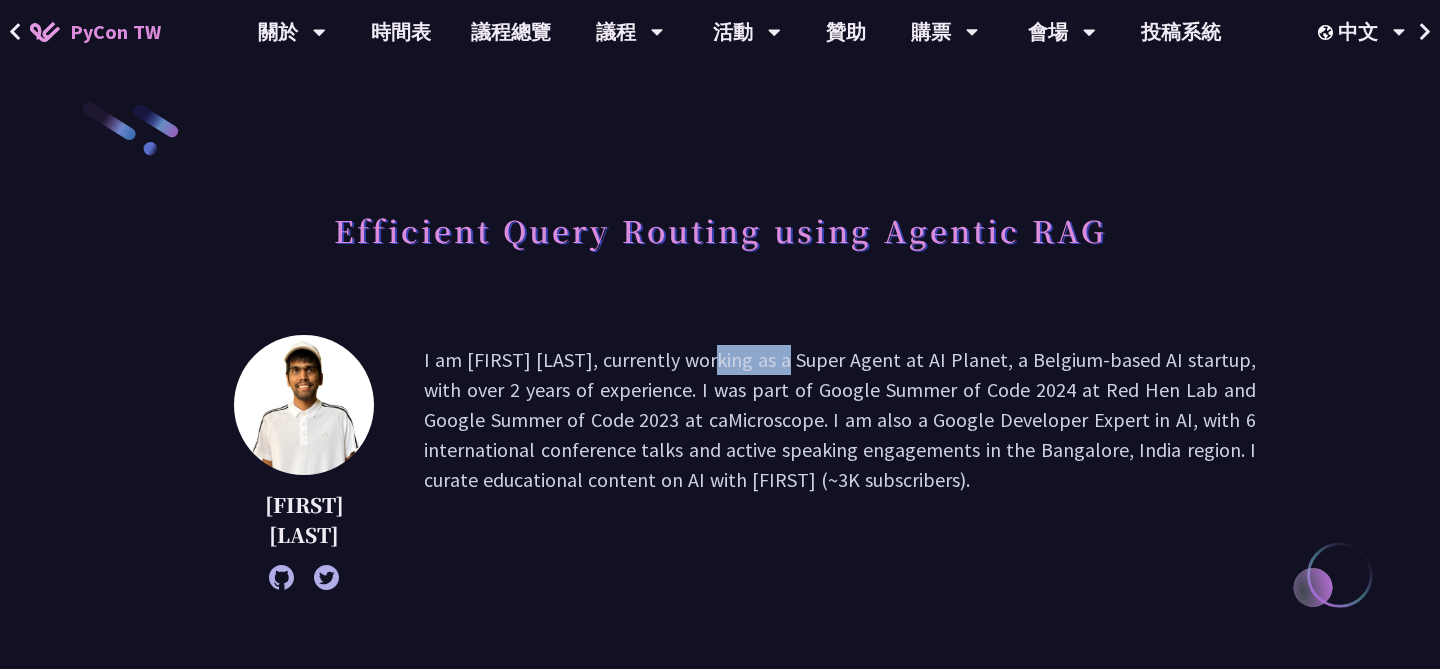 click on "I am [FIRST] [LAST], currently working as a Super Agent at AI Planet, a Belgium-based AI startup, with over 2 years of experience. I was part of Google Summer of Code 2024 at Red Hen Lab and Google Summer of Code 2023 at caMicroscope. I am also a Google Developer Expert in AI, with 6 international conference talks and active speaking engagements in the Bangalore, India region. I curate educational content on AI with [FIRST] (~3K subscribers)." at bounding box center (840, 462) 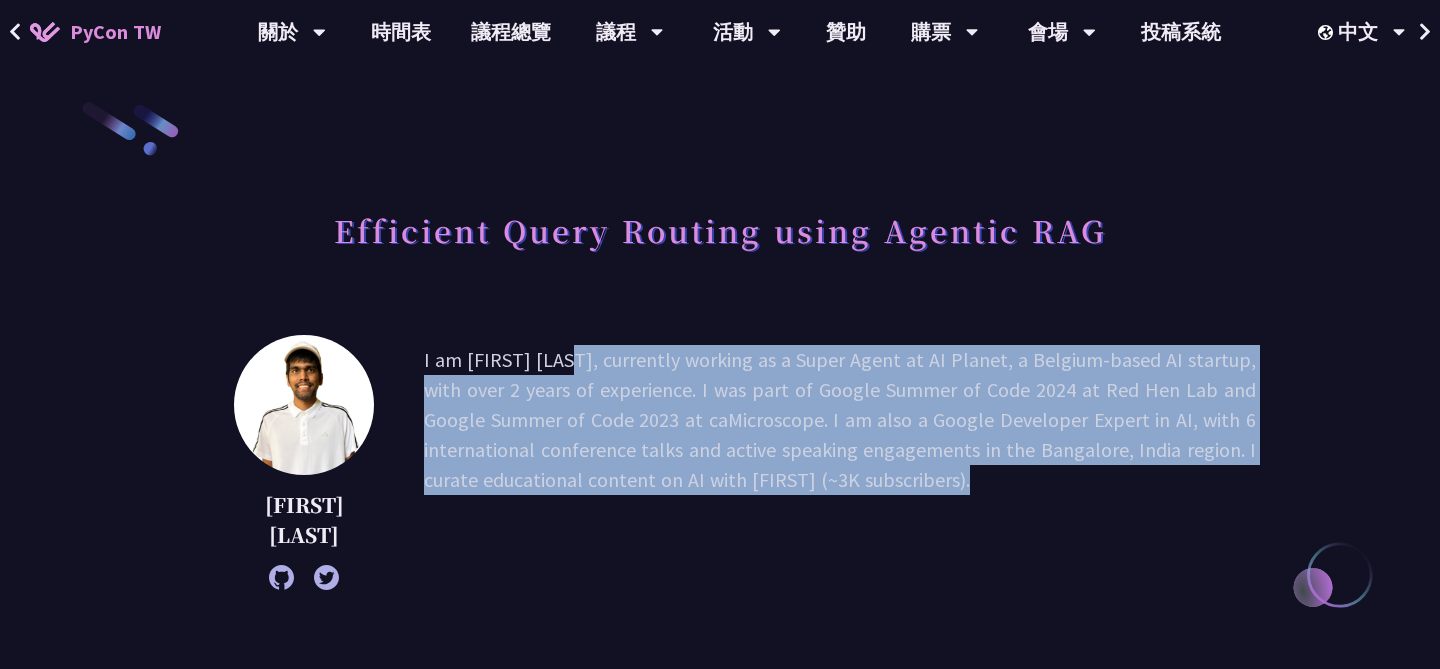 click on "I am [FIRST] [LAST], currently working as a Super Agent at AI Planet, a Belgium-based AI startup, with over 2 years of experience. I was part of Google Summer of Code 2024 at Red Hen Lab and Google Summer of Code 2023 at caMicroscope. I am also a Google Developer Expert in AI, with 6 international conference talks and active speaking engagements in the Bangalore, India region. I curate educational content on AI with [FIRST] (~3K subscribers)." at bounding box center [840, 462] 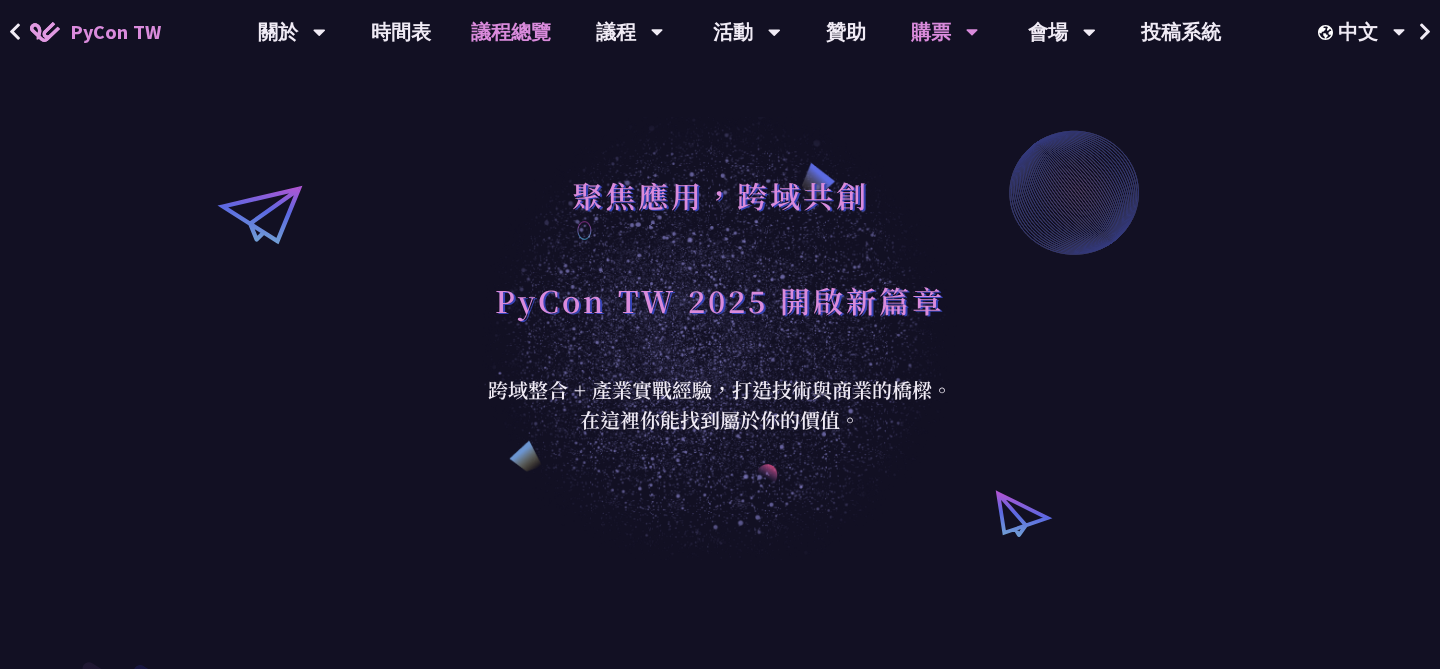click on "議程總覽" at bounding box center (511, 32) 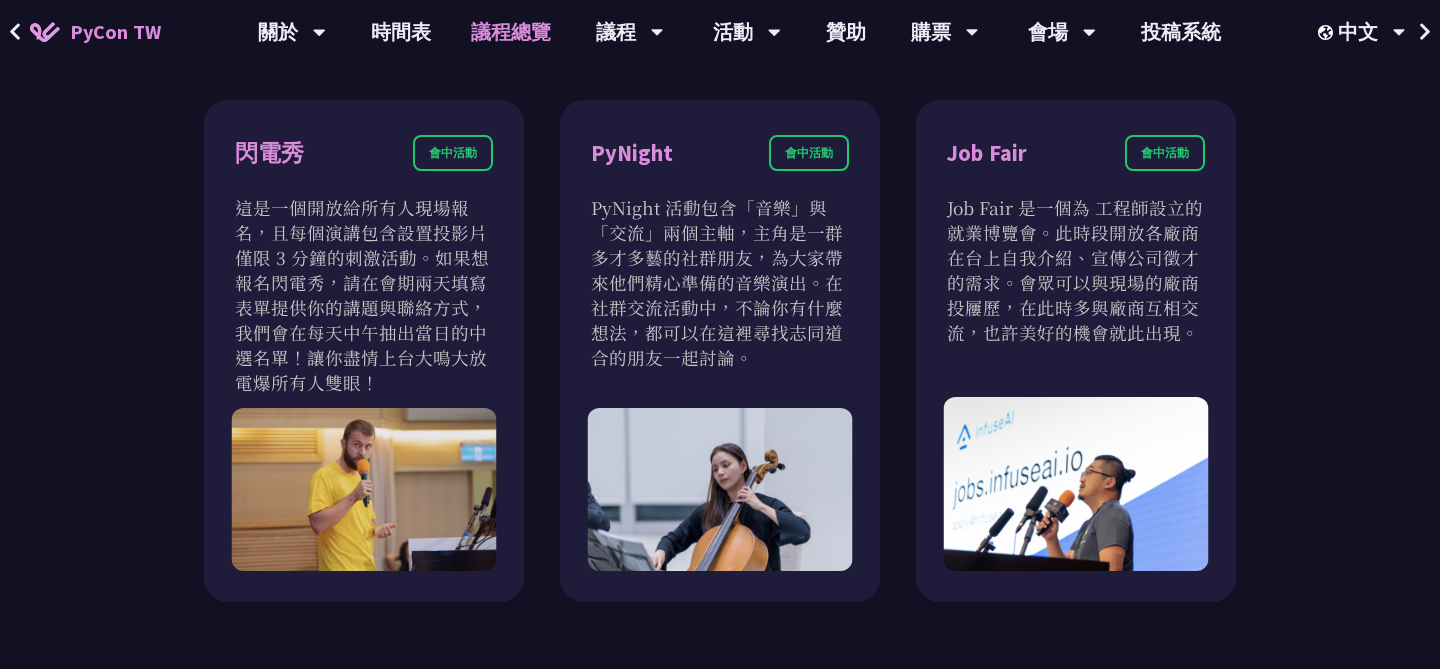 scroll, scrollTop: 1705, scrollLeft: 0, axis: vertical 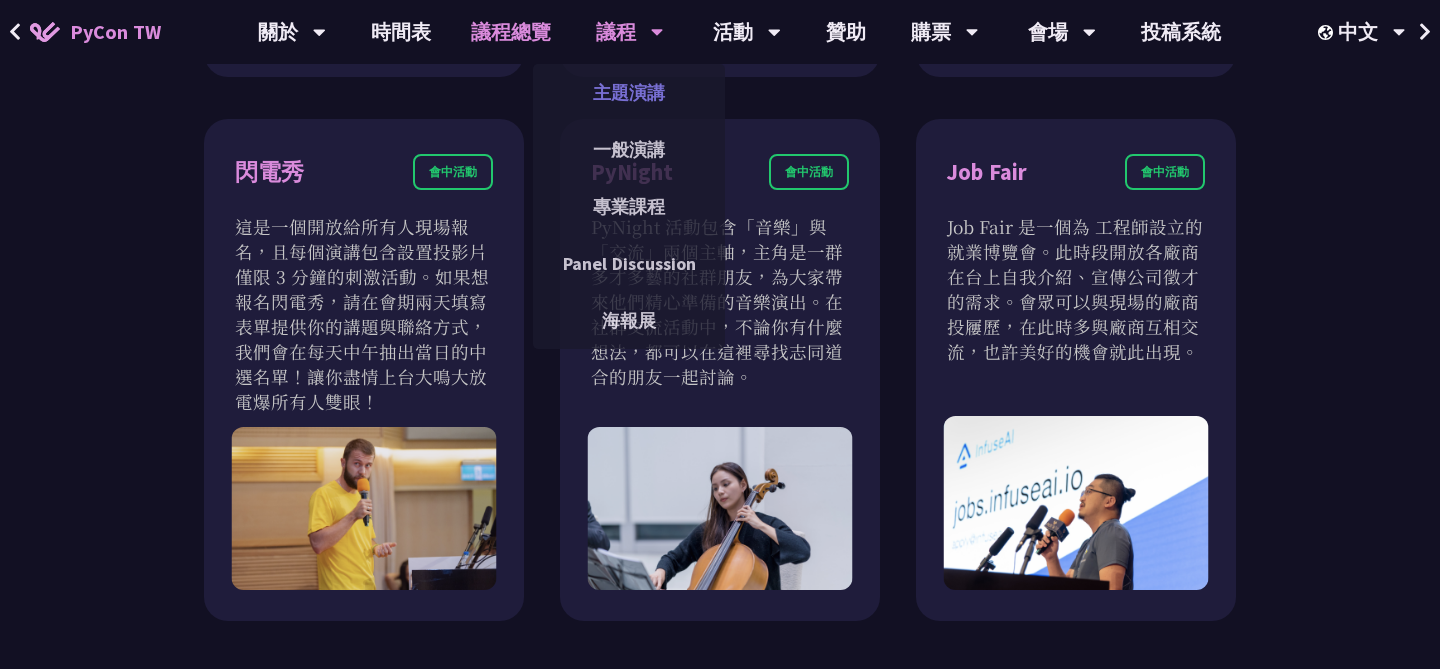 click on "主題演講" at bounding box center (629, 92) 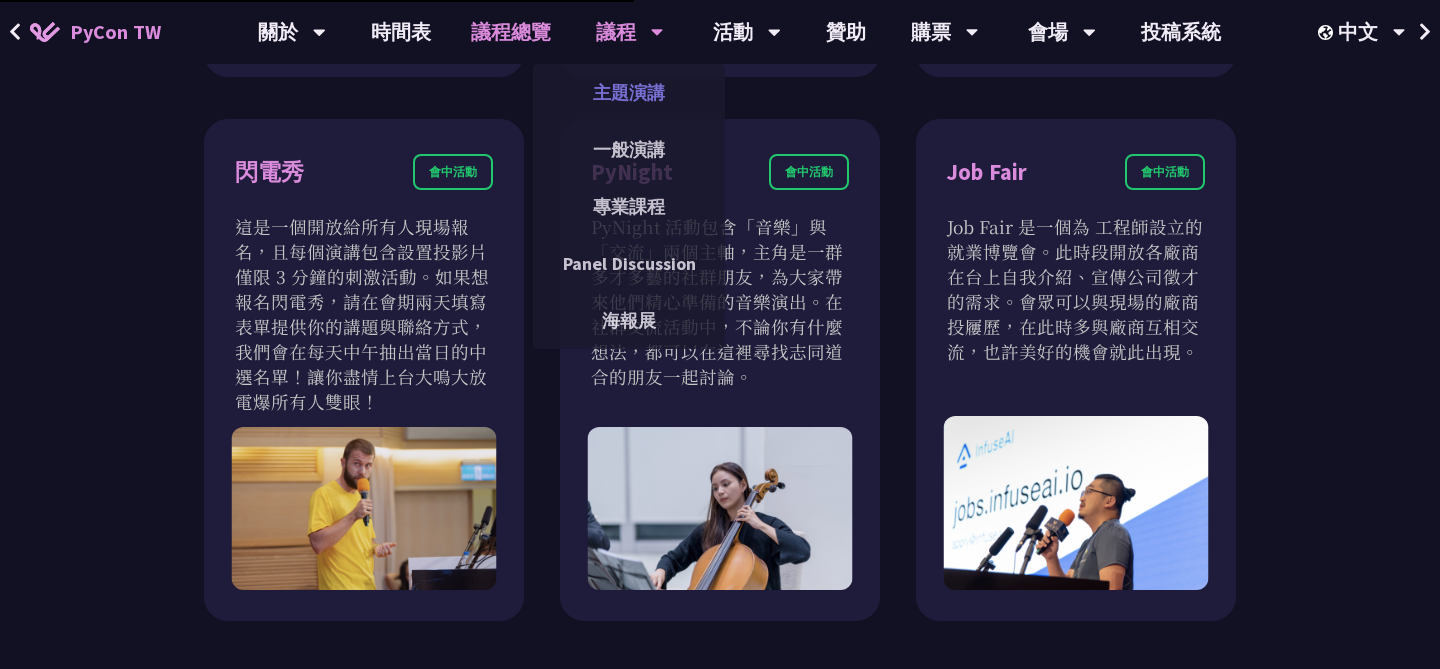 click on "主題演講" at bounding box center (629, 92) 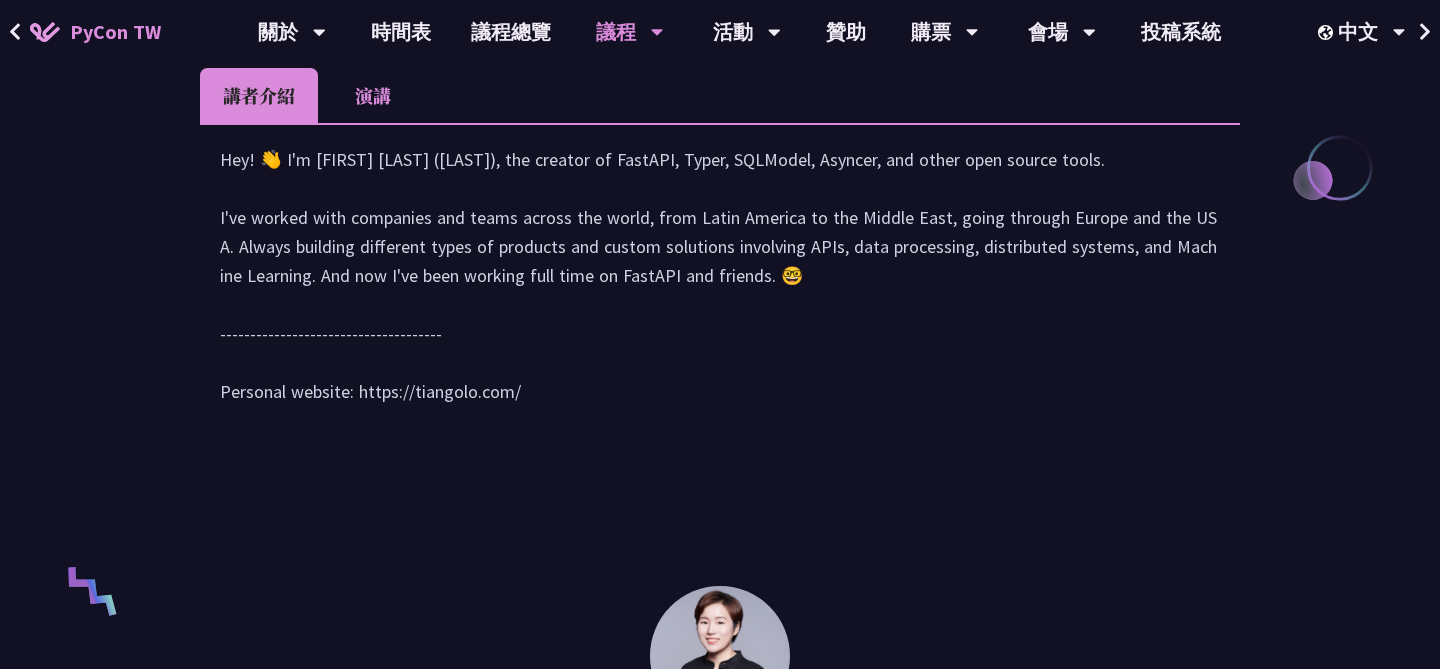 scroll, scrollTop: 924, scrollLeft: 0, axis: vertical 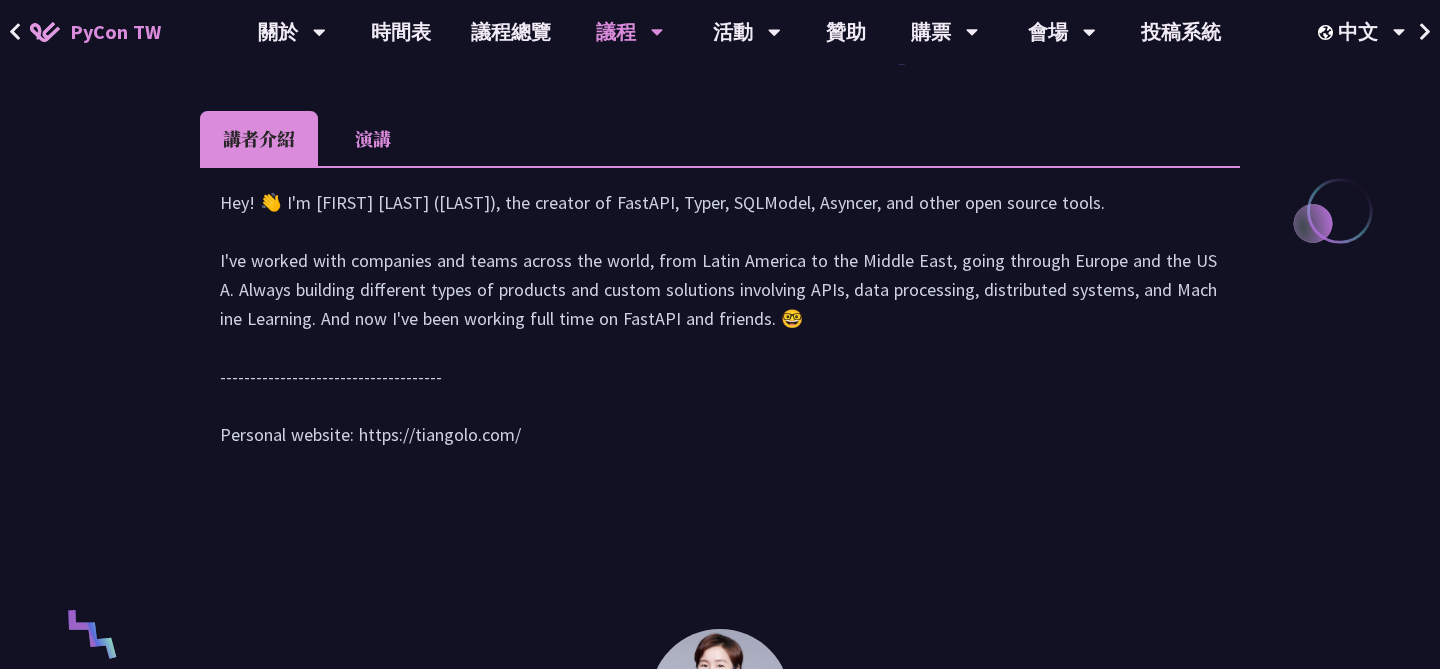 click on "演講" at bounding box center [373, 138] 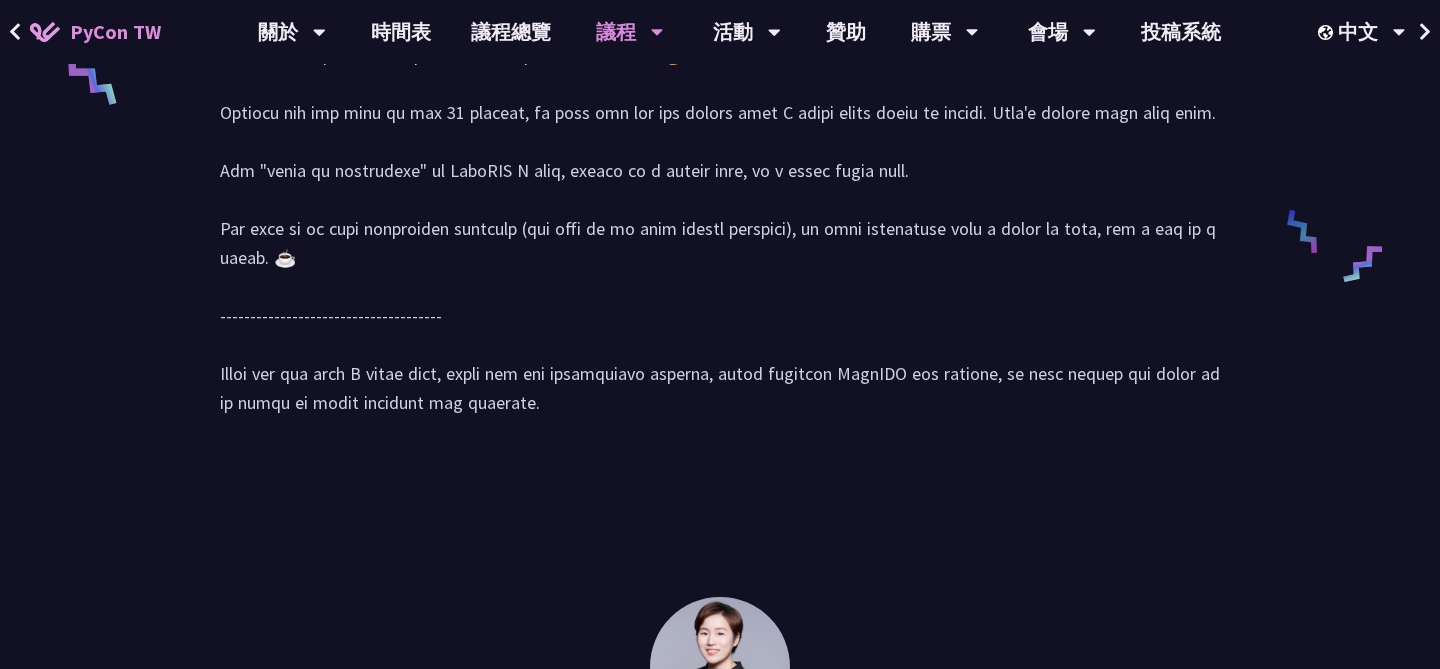 scroll, scrollTop: 2018, scrollLeft: 0, axis: vertical 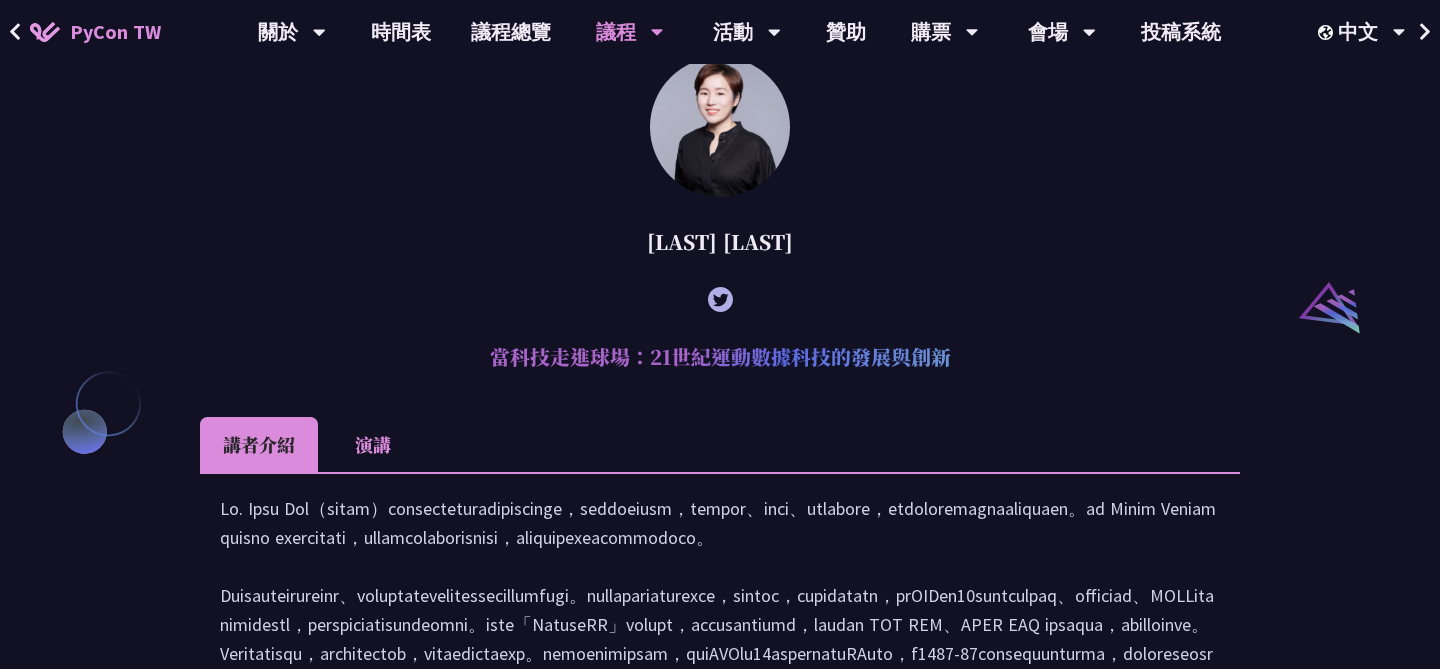 click at bounding box center [720, 299] 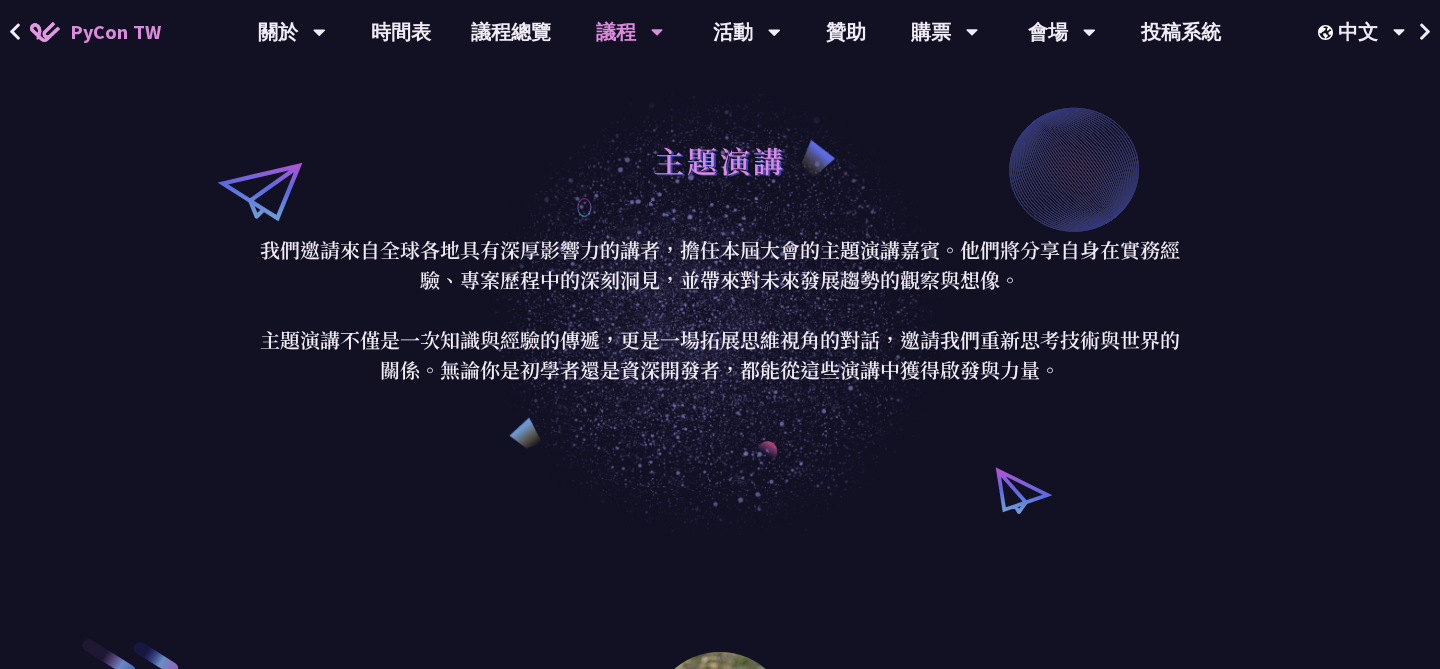 scroll, scrollTop: 0, scrollLeft: 0, axis: both 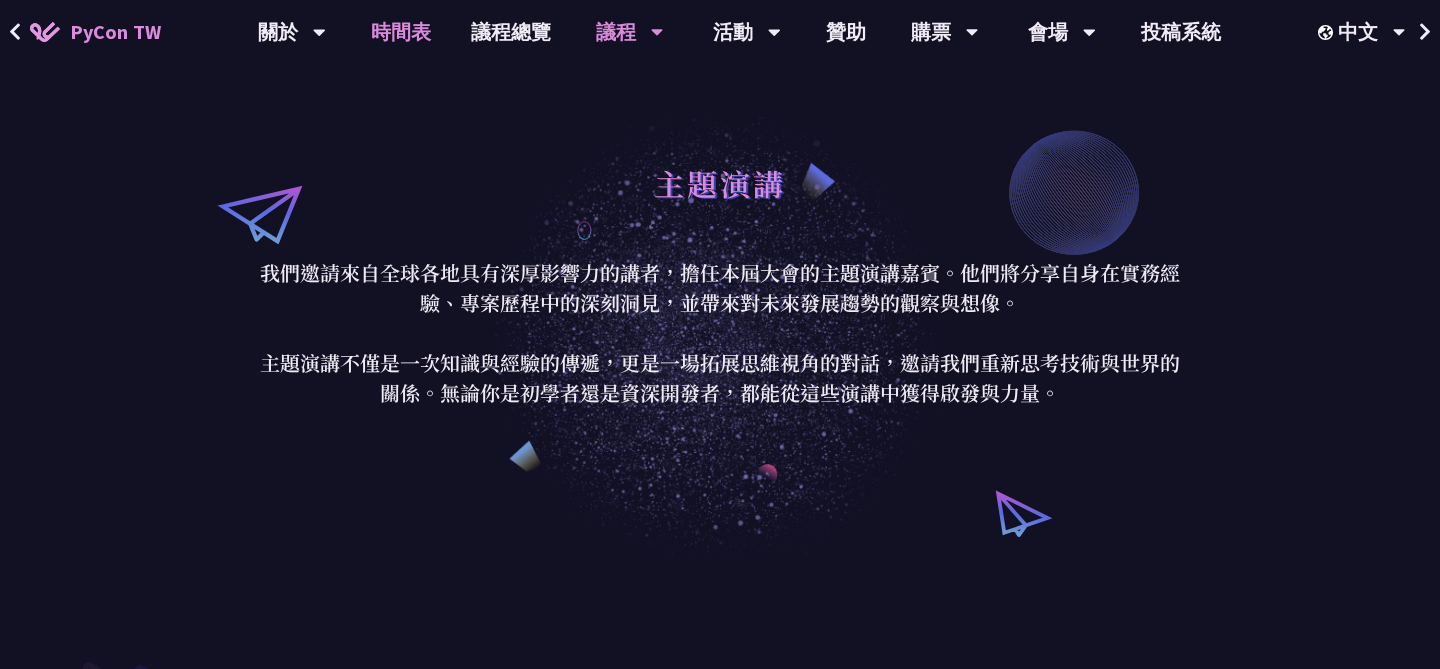 click on "時間表" at bounding box center [401, 32] 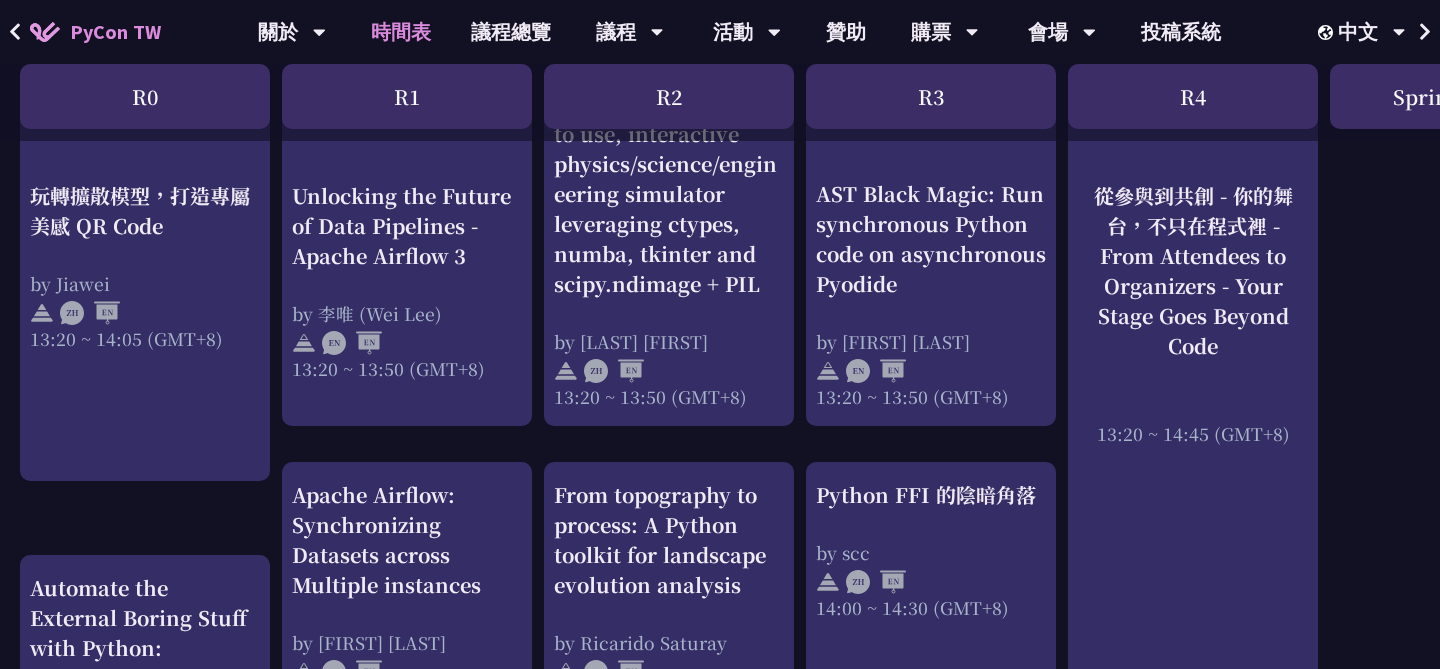 scroll, scrollTop: 1640, scrollLeft: 0, axis: vertical 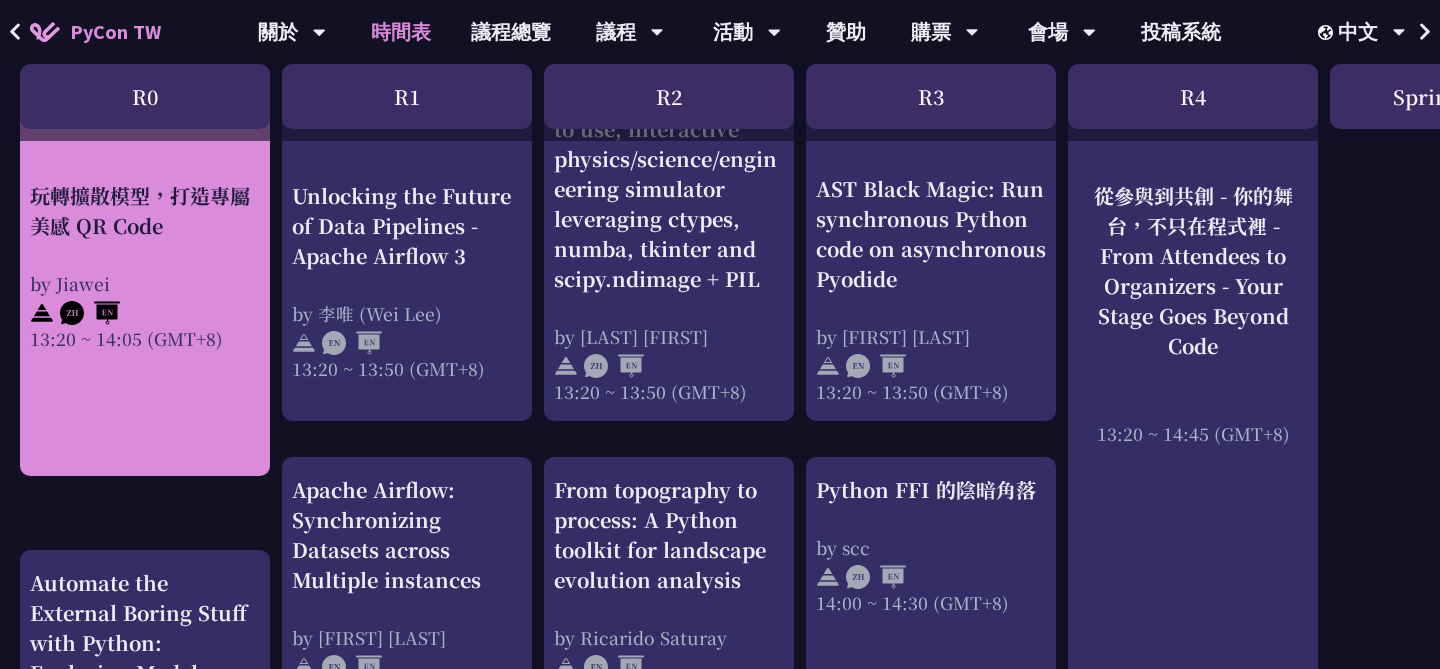 click on "by Jiawei" at bounding box center [145, 282] 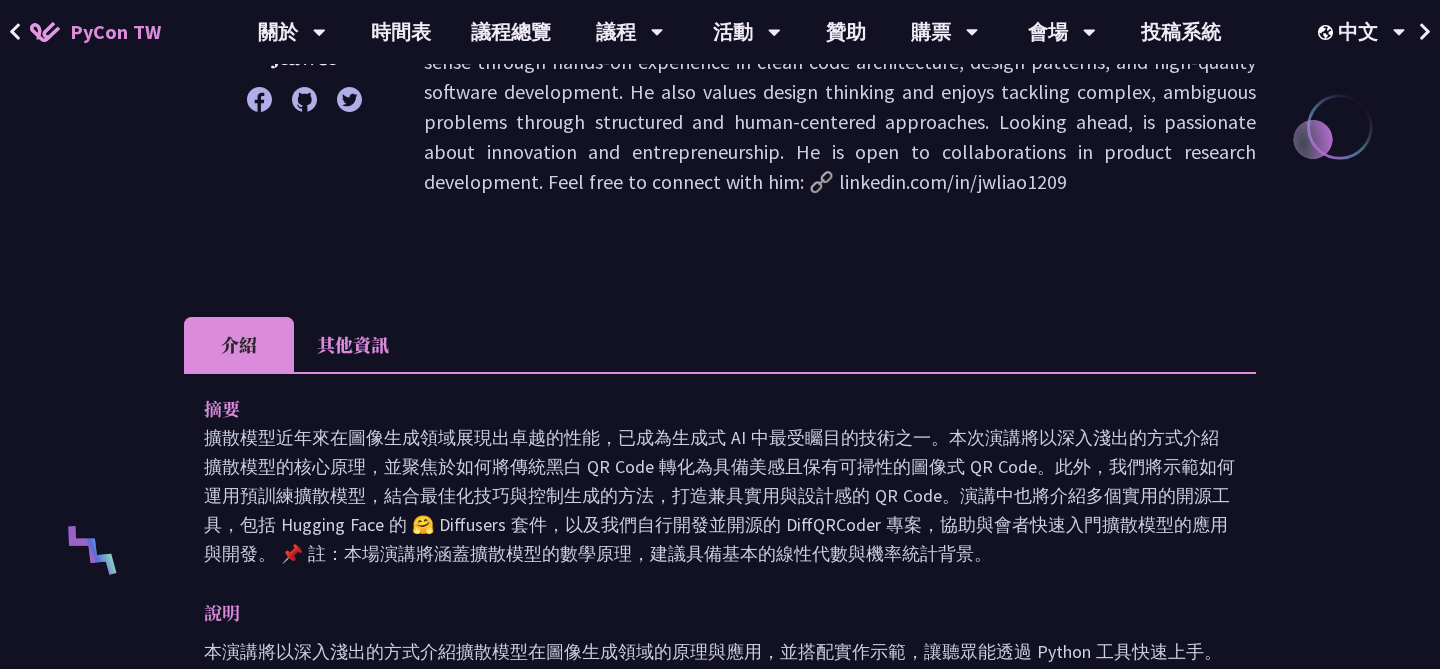 scroll, scrollTop: 558, scrollLeft: 0, axis: vertical 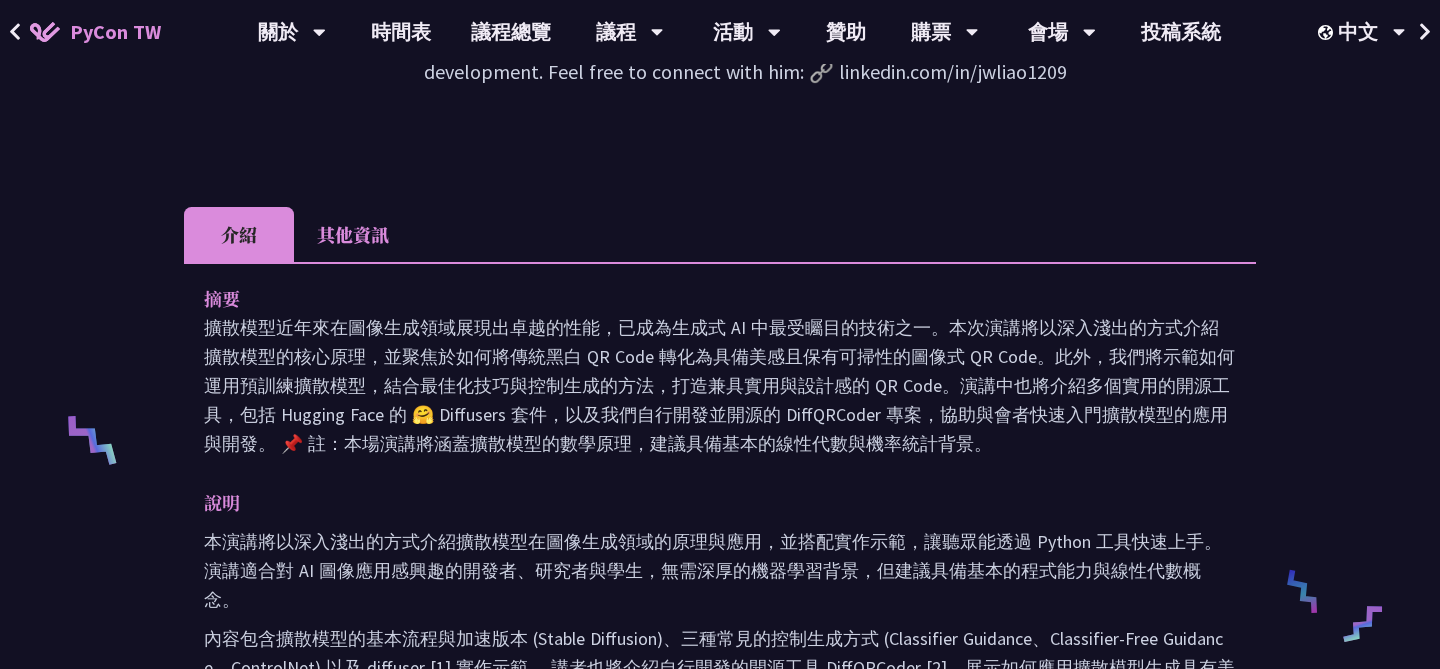 drag, startPoint x: 306, startPoint y: 326, endPoint x: 839, endPoint y: 290, distance: 534.21436 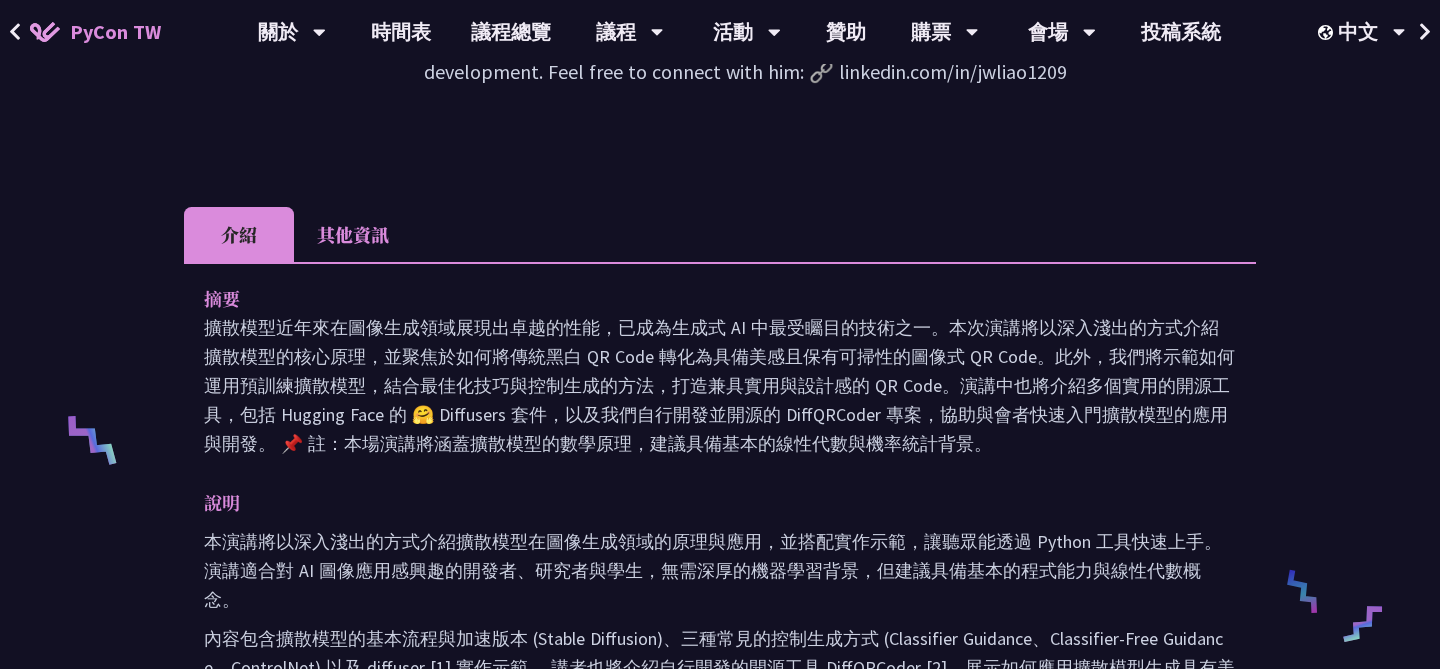 click on "摘要
擴散模型近年來在圖像生成領域展現出卓越的性能，已成為生成式 AI 中最受矚目的技術之一。本次演講將以深入淺出的方式介紹擴散模型的核心原理，並聚焦於如何將傳統黑白 QR Code 轉化為具備美感且保有可掃性的圖像式 QR Code。此外，我們將示範如何運用預訓練擴散模型，結合最佳化技巧與控制生成的方法，打造兼具實用與設計感的 QR Code。演講中也將介紹多個實用的開源工具，包括 Hugging Face 的 🤗 Diffusers 套件，以及我們自行開發並開源的 DiffQRCoder 專案，協助與會者快速入門擴散模型的應用與開發。
📌 註：本場演講將涵蓋擴散模型的數學原理，建議具備基本的線性代數與機率統計背景。" at bounding box center [720, 371] 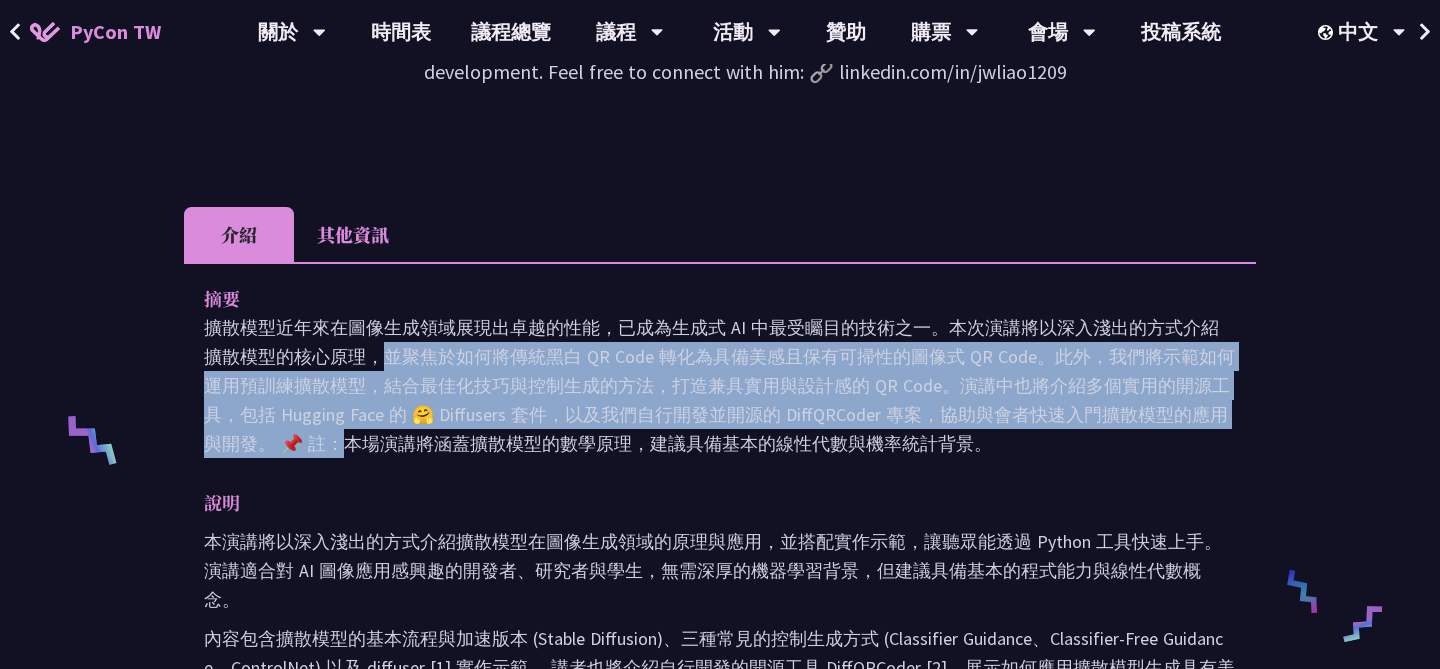 drag, startPoint x: 1015, startPoint y: 333, endPoint x: 1074, endPoint y: 433, distance: 116.10771 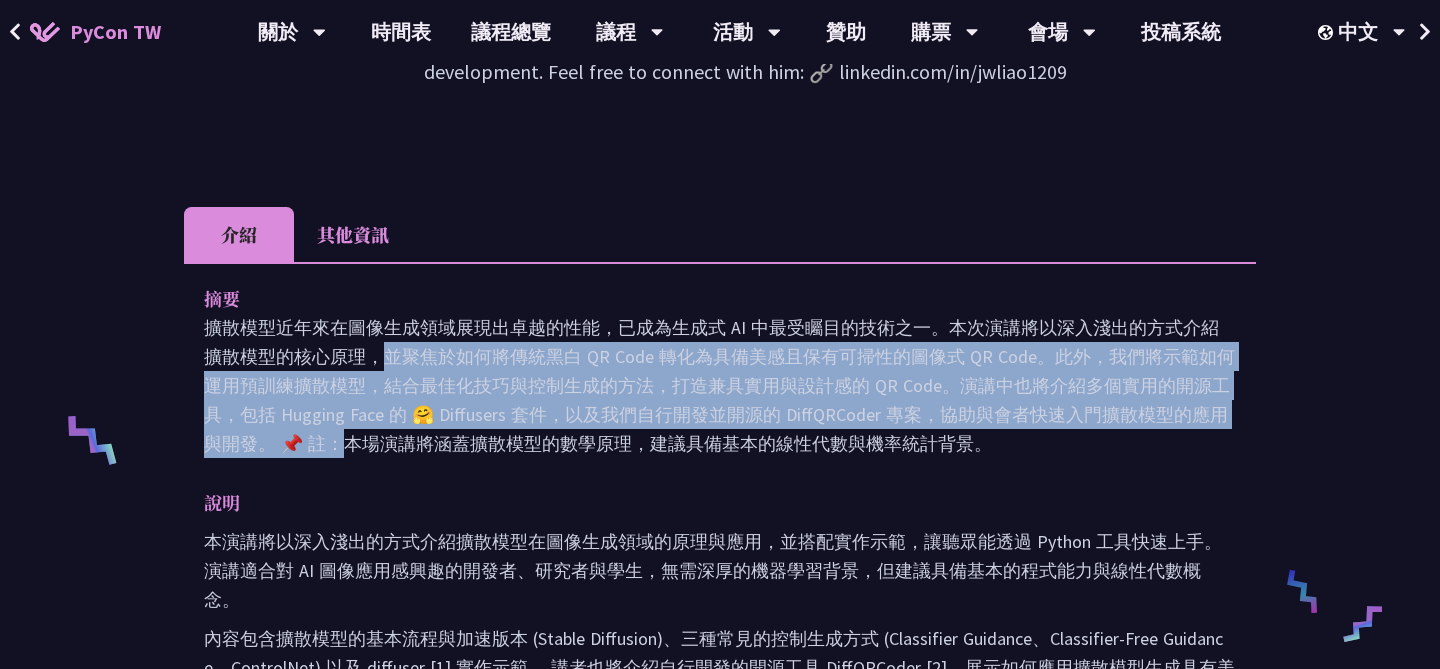 click on "擴散模型近年來在圖像生成領域展現出卓越的性能，已成為生成式 AI 中最受矚目的技術之一。本次演講將以深入淺出的方式介紹擴散模型的核心原理，並聚焦於如何將傳統黑白 QR Code 轉化為具備美感且保有可掃性的圖像式 QR Code。此外，我們將示範如何運用預訓練擴散模型，結合最佳化技巧與控制生成的方法，打造兼具實用與設計感的 QR Code。演講中也將介紹多個實用的開源工具，包括 Hugging Face 的 🤗 Diffusers 套件，以及我們自行開發並開源的 DiffQRCoder 專案，協助與會者快速入門擴散模型的應用與開發。
📌 註：本場演講將涵蓋擴散模型的數學原理，建議具備基本的線性代數與機率統計背景。" at bounding box center (720, 385) 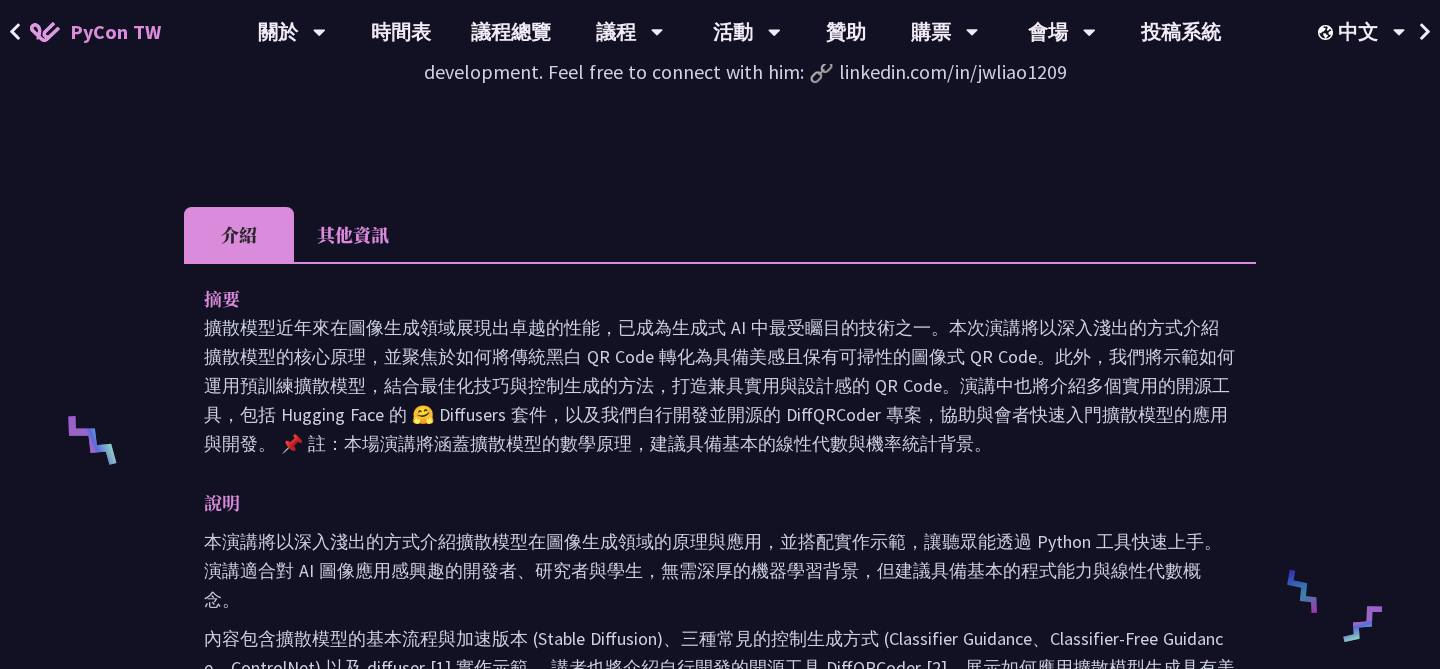 scroll, scrollTop: 565, scrollLeft: 0, axis: vertical 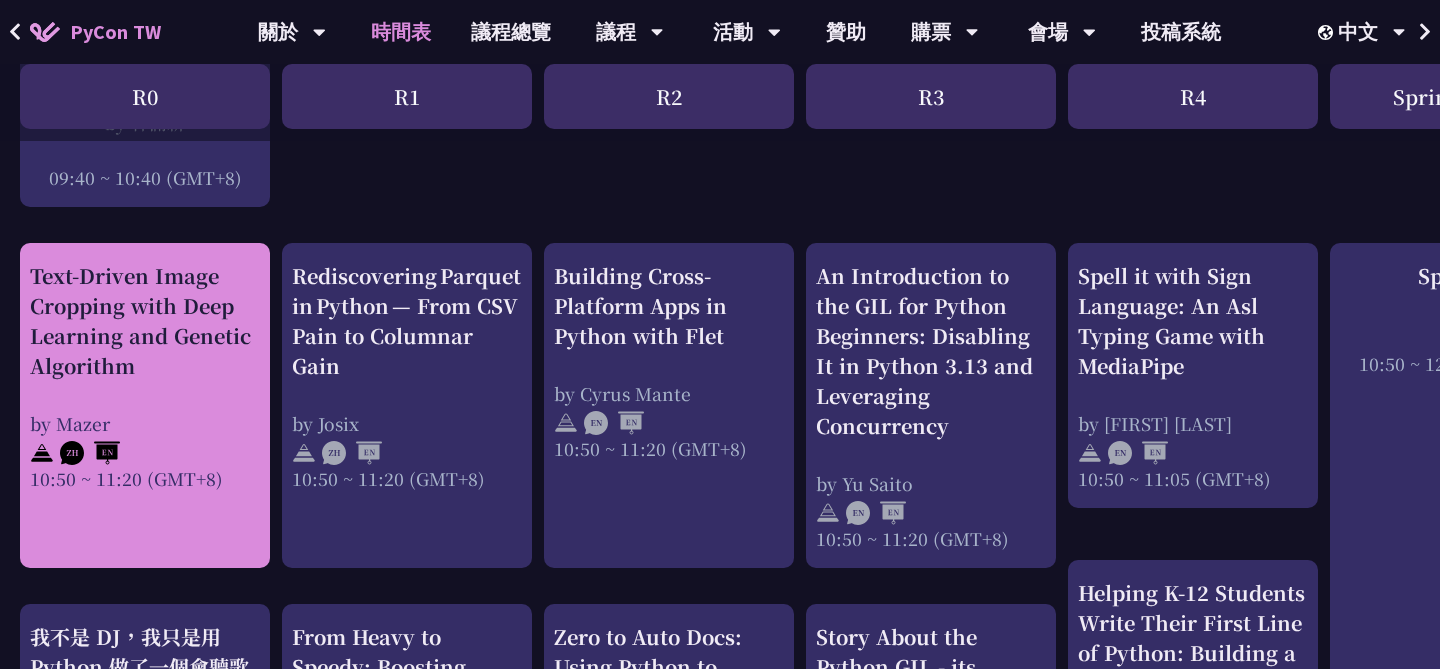 click on "Text-Driven Image Cropping with Deep Learning and Genetic Algorithm
by [FIRST]
10:50 ~ 11:20 (GMT+8)" at bounding box center (145, 405) 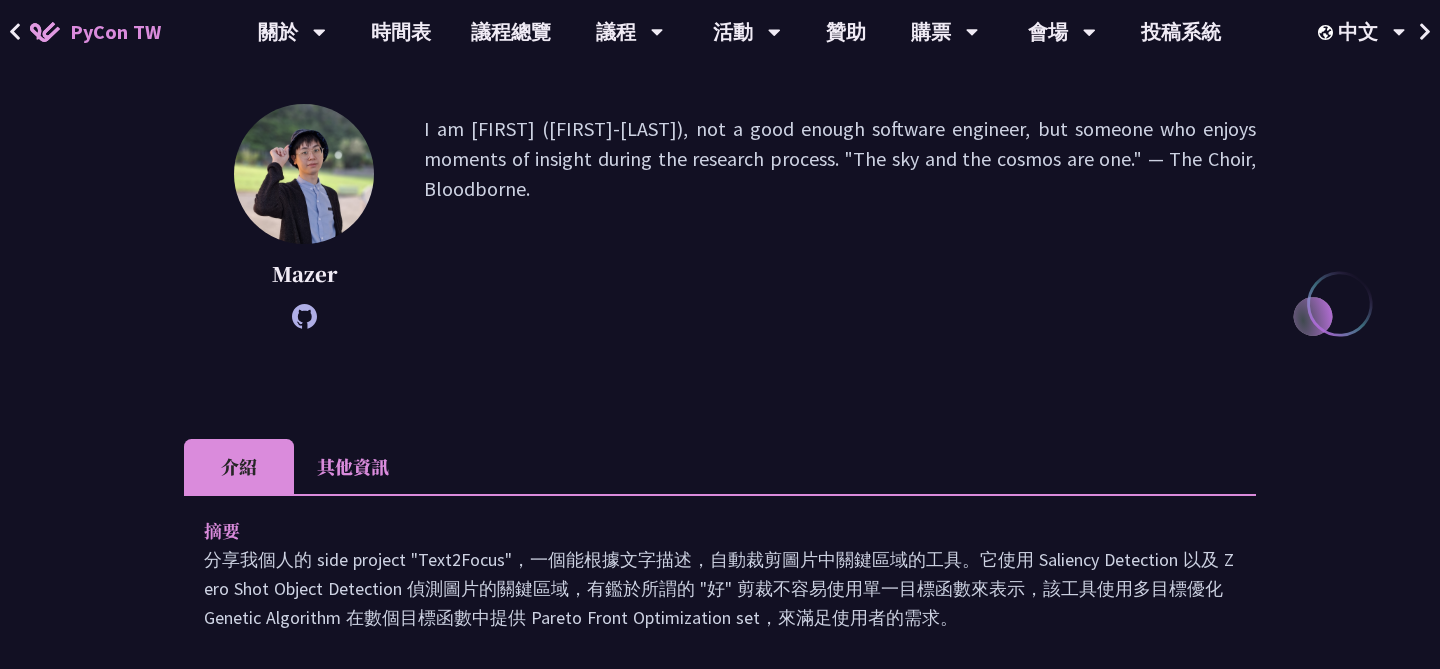 scroll, scrollTop: 445, scrollLeft: 0, axis: vertical 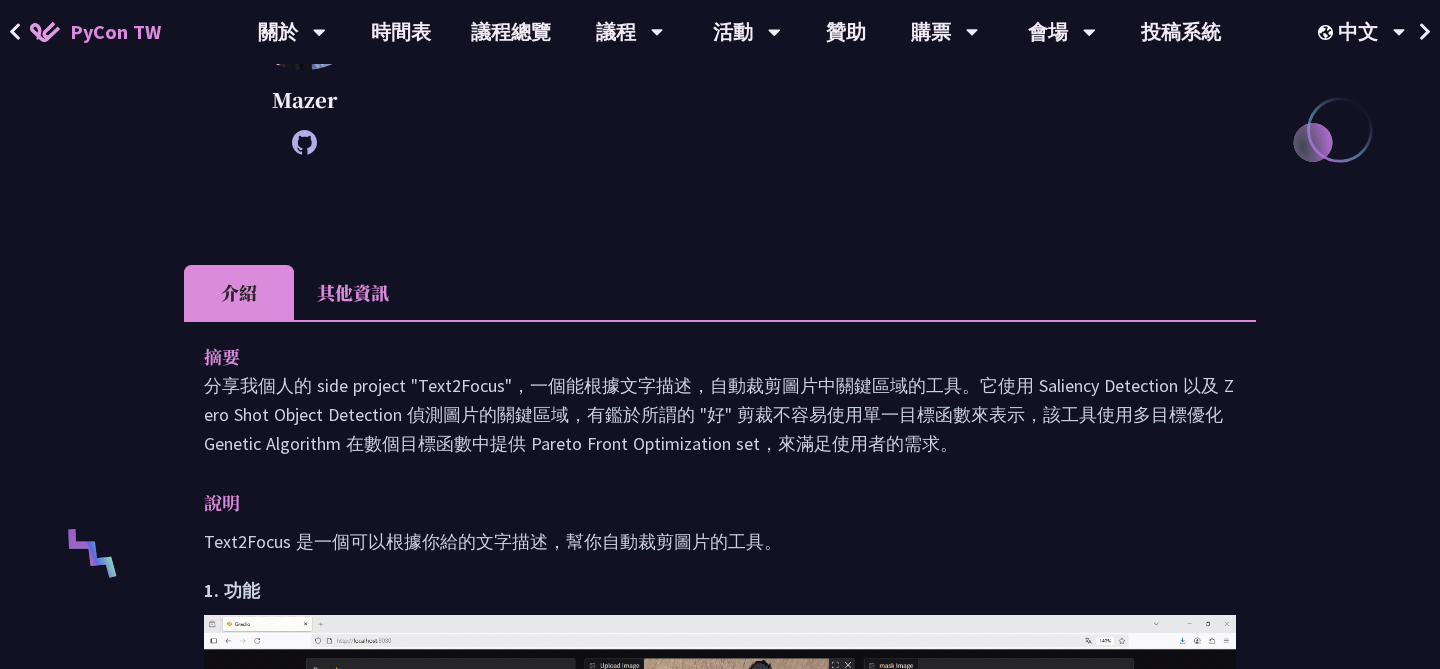 click on "分享我個人的 side project "Text2Focus"，一個能根據文字描述，自動裁剪圖片中關鍵區域的工具。它使用 Saliency Detection 以及 Zero Shot Object Detection 偵測圖片的關鍵區域，有鑑於所謂的 "好" 剪裁不容易使用單一目標函數來表示，該工具使用多目標優化 Genetic Algorithm 在數個目標函數中提供 Pareto Front Optimization set，來滿足使用者的需求。" at bounding box center [720, 414] 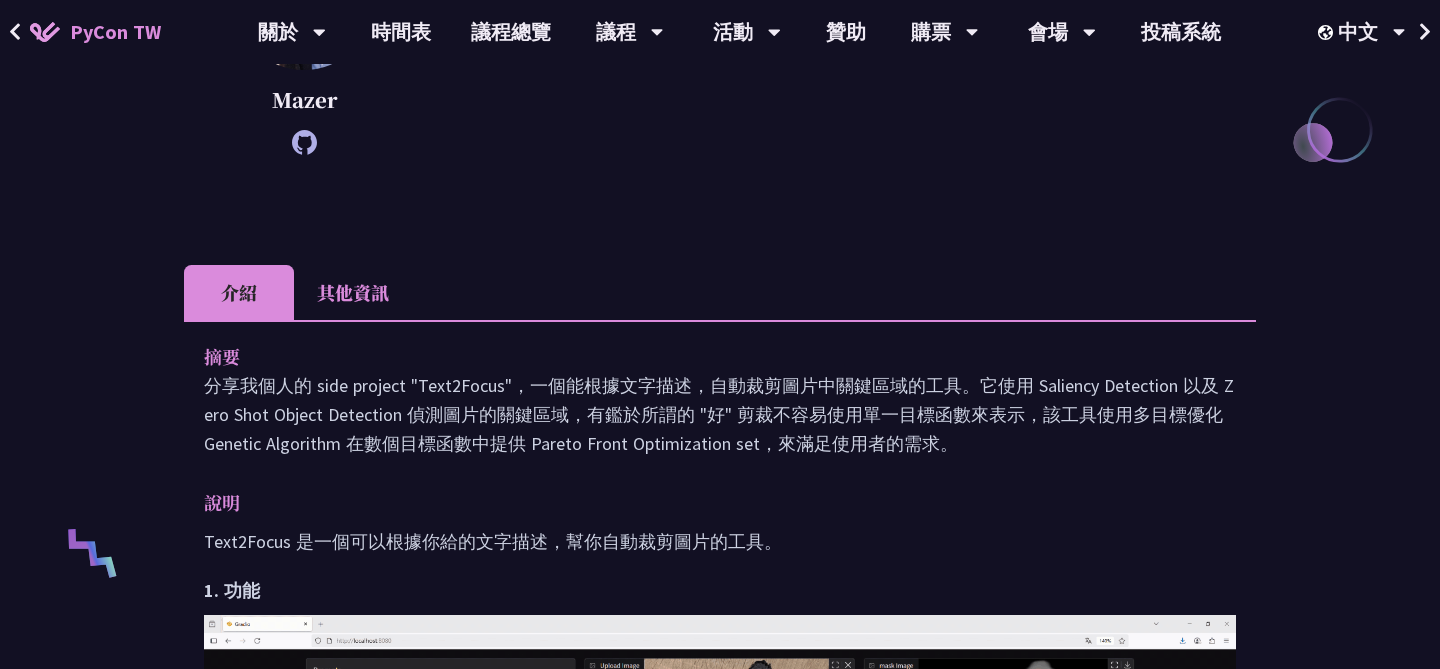 click on "分享我個人的 side project "Text2Focus"，一個能根據文字描述，自動裁剪圖片中關鍵區域的工具。它使用 Saliency Detection 以及 Zero Shot Object Detection 偵測圖片的關鍵區域，有鑑於所謂的 "好" 剪裁不容易使用單一目標函數來表示，該工具使用多目標優化 Genetic Algorithm 在數個目標函數中提供 Pareto Front Optimization set，來滿足使用者的需求。" at bounding box center (720, 414) 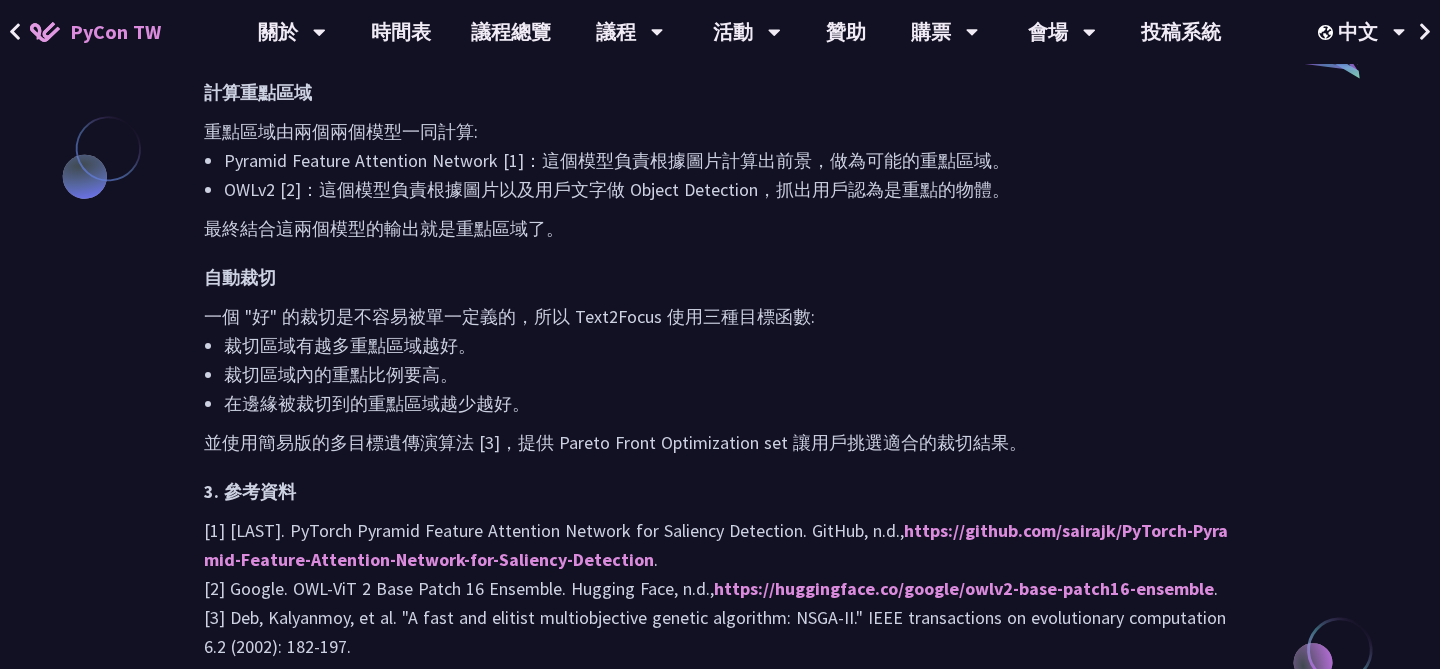 scroll, scrollTop: 1716, scrollLeft: 0, axis: vertical 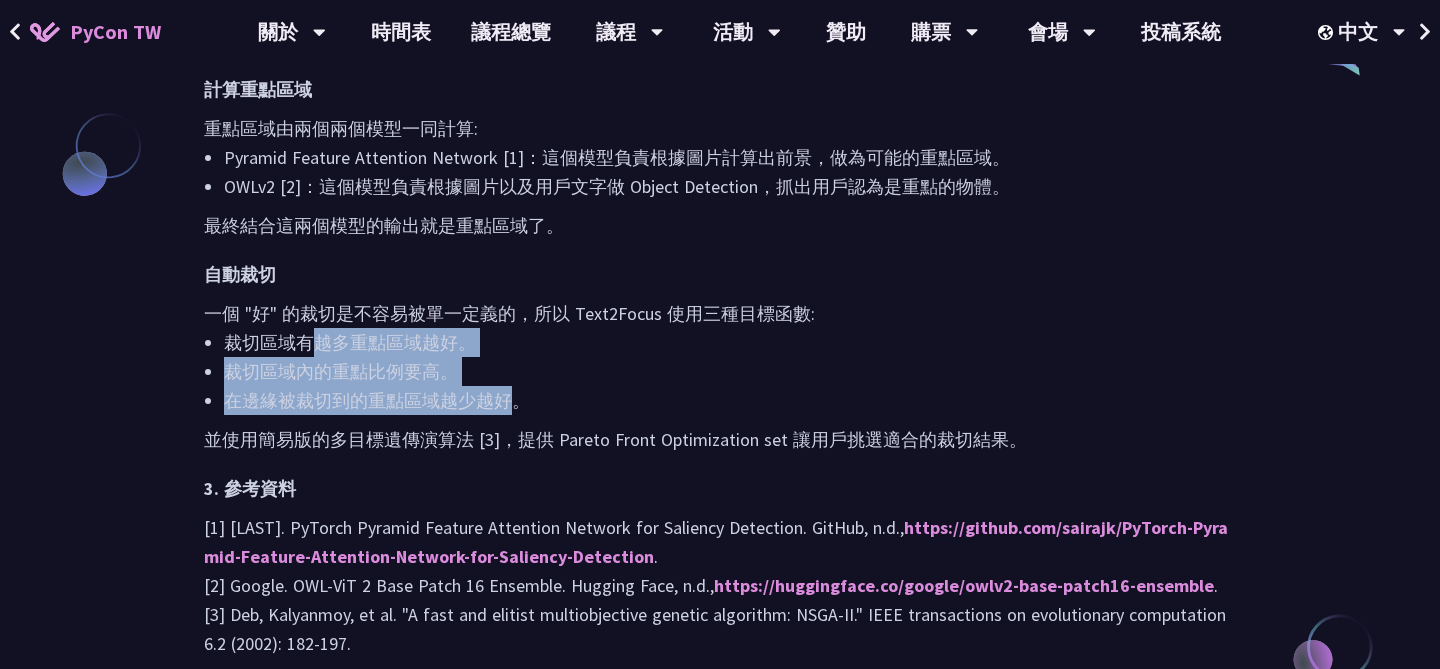 drag, startPoint x: 319, startPoint y: 342, endPoint x: 520, endPoint y: 390, distance: 206.65189 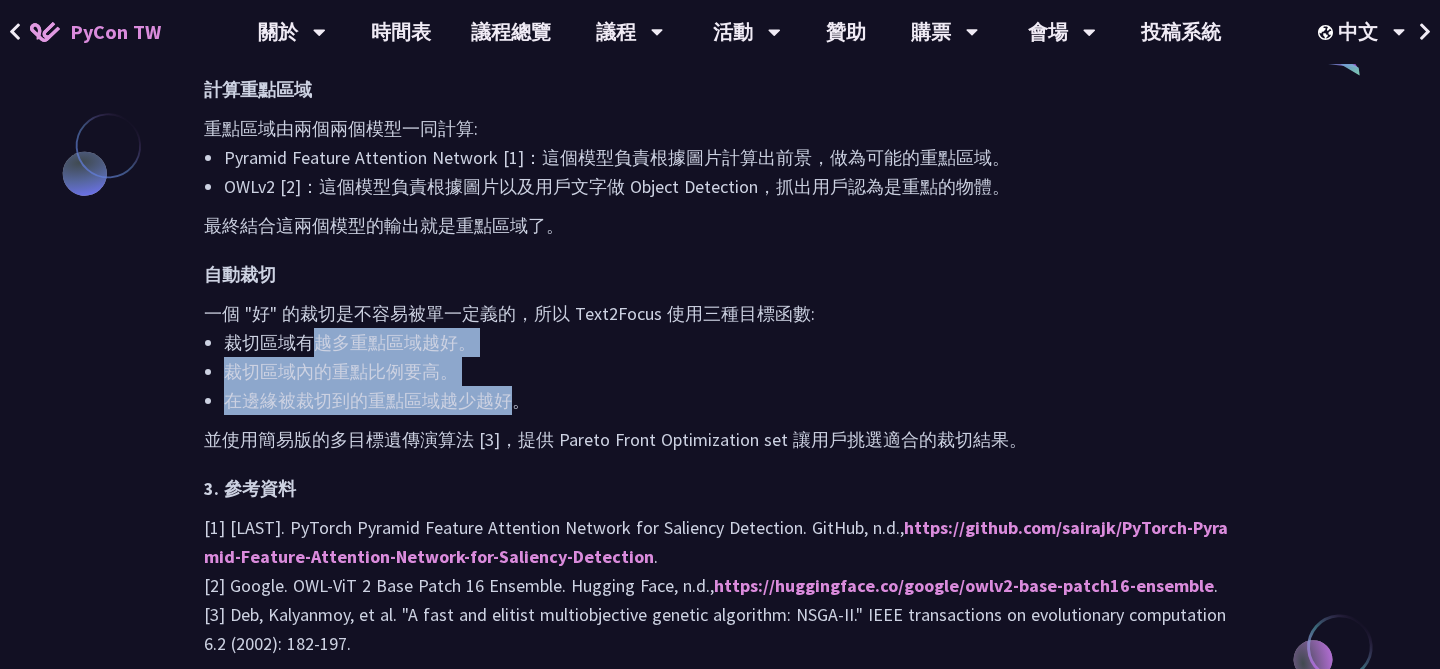click on "裁切區域有越多重點區域越好。
裁切區域內的重點比例要高。
在邊緣被裁切到的重點區域越少越好。" at bounding box center (720, 371) 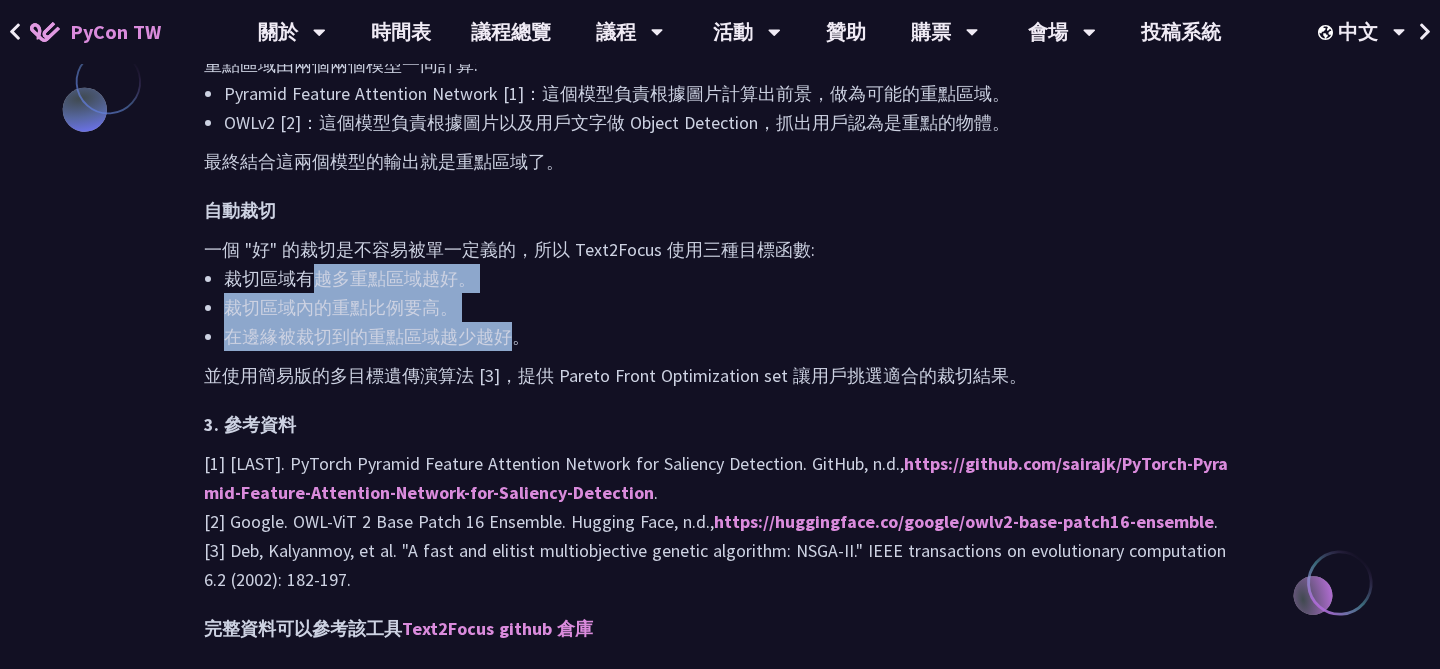 scroll, scrollTop: 1782, scrollLeft: 0, axis: vertical 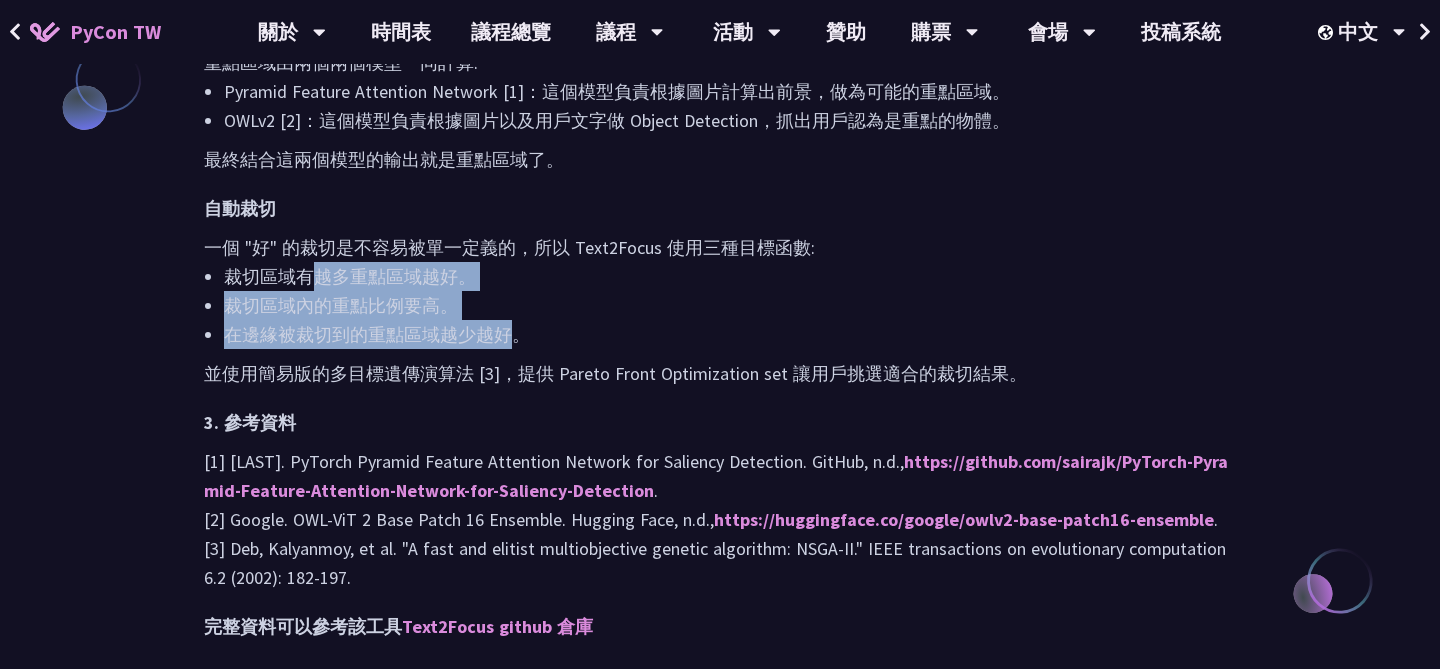 click on "Text2Focus 是一個可以根據你給的文字描述，幫你自動裁剪圖片的工具。
1. 功能
主要的功能就是根據用戶提供的文字描述（「人臉」、「狗」）來裁剪圖片，它會通過兩步來完成裁剪:
計算圖片的重點區域在哪些位置。
根據重點區域的分布，自動裁切圖片。
2. 實作
計算重點區域
重點區域由兩個兩個模型一同計算:
Pyramid Feature Attention Network [1]：這個模型負責根據圖片計算出前景，做為可能的重點區域。
OWLv2 [2]：這個模型負責根據圖片以及用戶文字做 Object Detection，抓出用戶認為是重點的物體。
最終結合這兩個模型的輸出就是重點區域了。
自動裁切
一個 "好" 的裁切是不容易被單一定義的，所以 Text2Focus 使用三種目標函數:
裁切區域有越多重點區域越好。
裁切區域內的重點比例要高。
在邊緣被裁切到的重點區域越少越好。
. ." at bounding box center (720, -85) 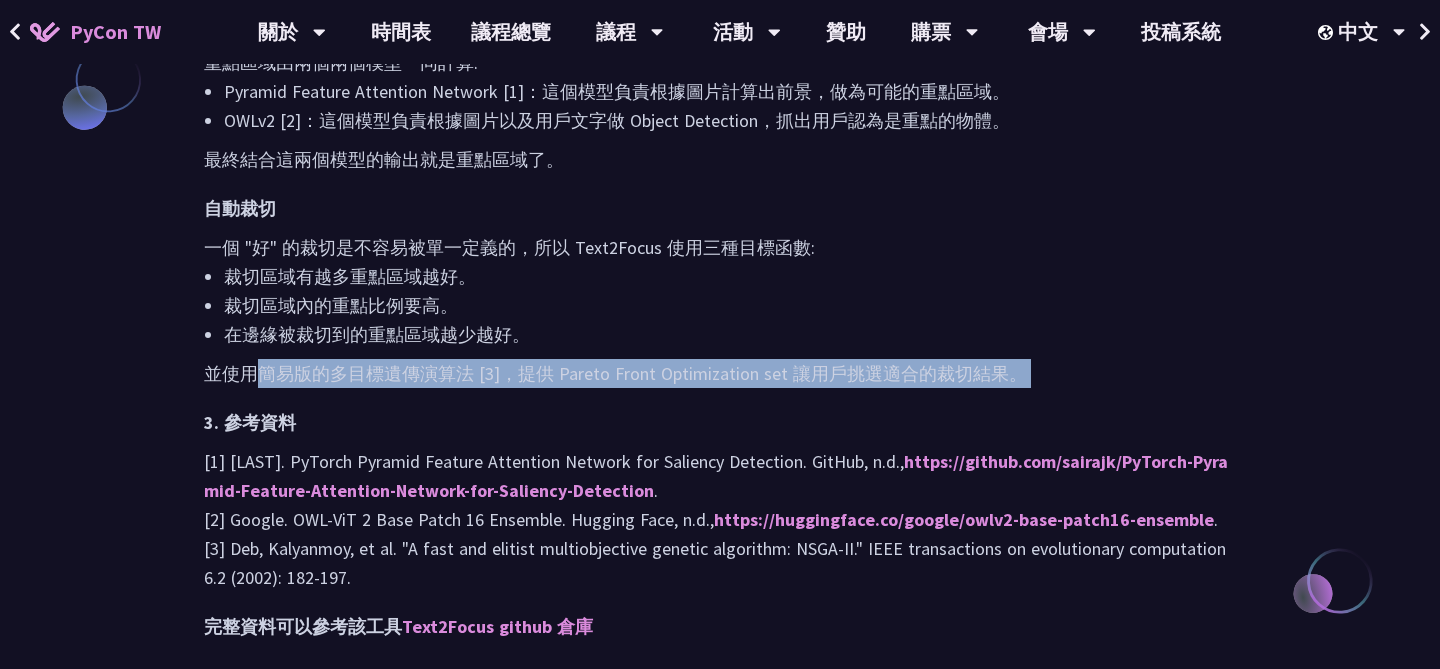 drag, startPoint x: 254, startPoint y: 374, endPoint x: 879, endPoint y: 398, distance: 625.46063 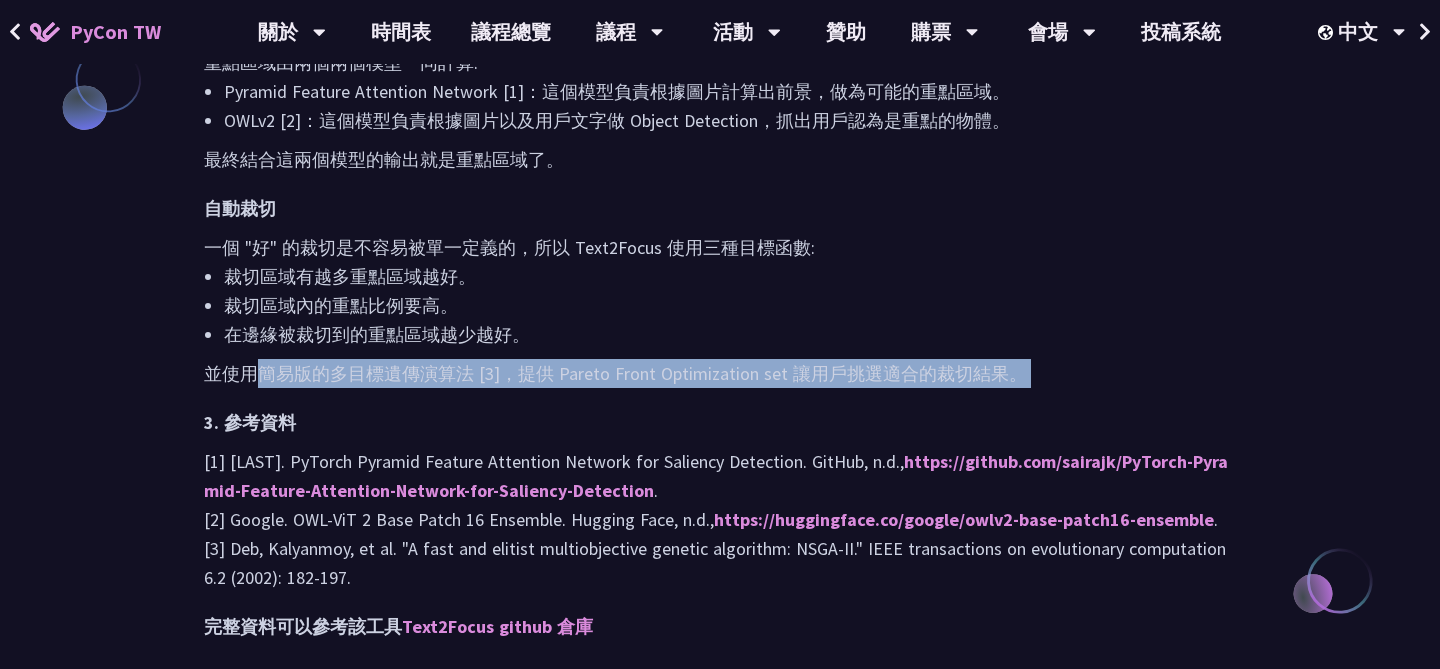 click on "Text2Focus 是一個可以根據你給的文字描述，幫你自動裁剪圖片的工具。
1. 功能
主要的功能就是根據用戶提供的文字描述（「人臉」、「狗」）來裁剪圖片，它會通過兩步來完成裁剪:
計算圖片的重點區域在哪些位置。
根據重點區域的分布，自動裁切圖片。
2. 實作
計算重點區域
重點區域由兩個兩個模型一同計算:
Pyramid Feature Attention Network [1]：這個模型負責根據圖片計算出前景，做為可能的重點區域。
OWLv2 [2]：這個模型負責根據圖片以及用戶文字做 Object Detection，抓出用戶認為是重點的物體。
最終結合這兩個模型的輸出就是重點區域了。
自動裁切
一個 "好" 的裁切是不容易被單一定義的，所以 Text2Focus 使用三種目標函數:
裁切區域有越多重點區域越好。
裁切區域內的重點比例要高。
在邊緣被裁切到的重點區域越少越好。
. ." at bounding box center [720, -85] 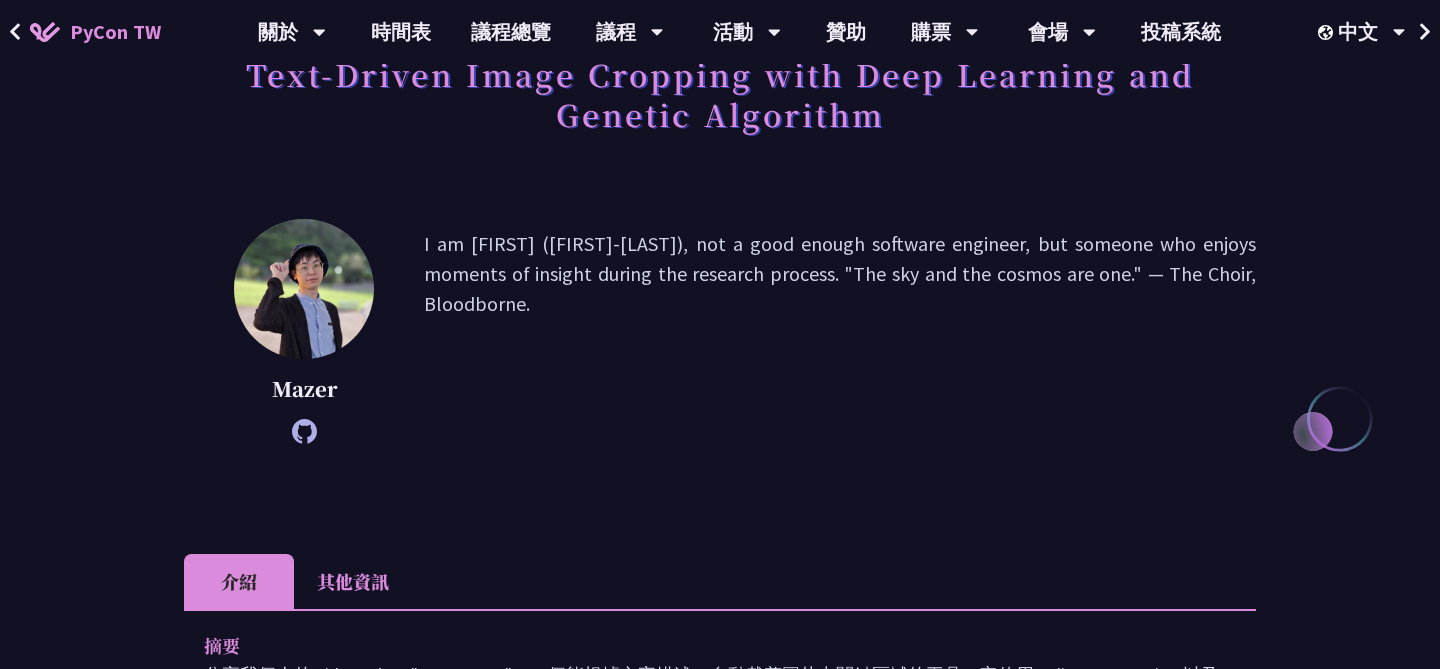 scroll, scrollTop: 0, scrollLeft: 0, axis: both 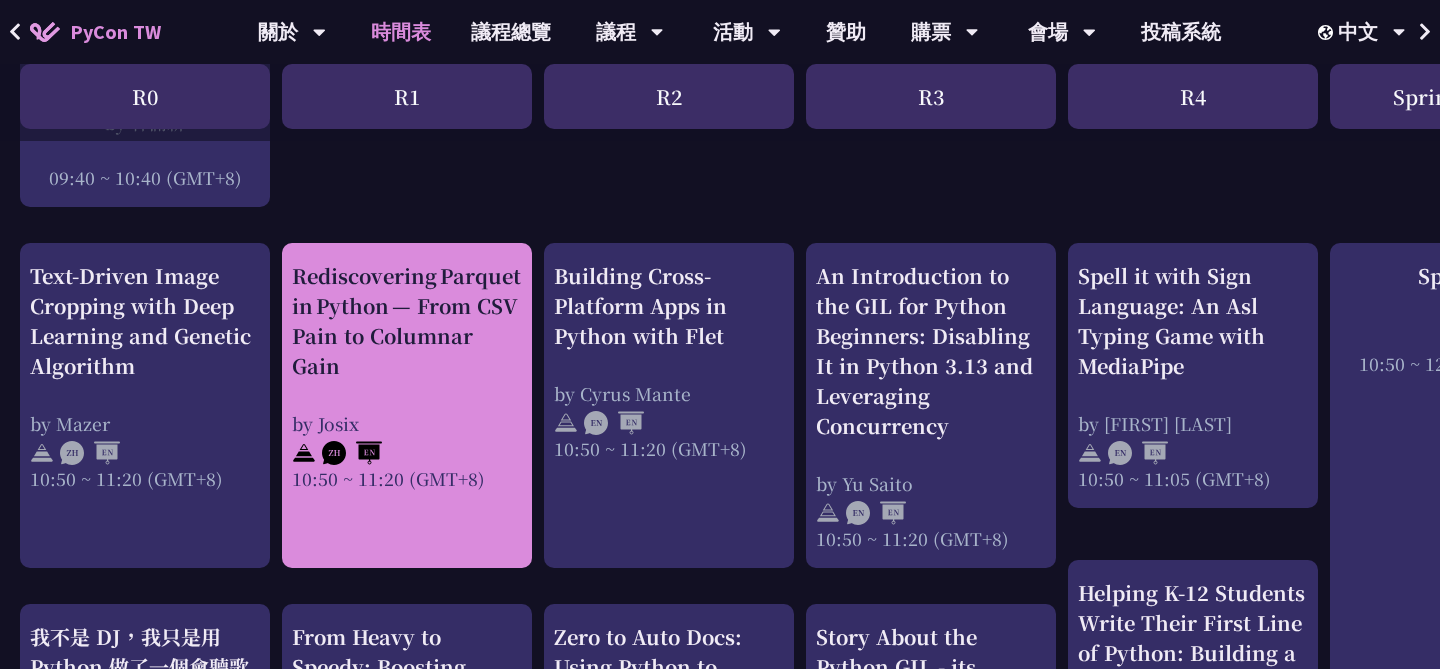 click on "Rediscovering Parquet in Python — From CSV Pain to Columnar Gain" at bounding box center (407, 321) 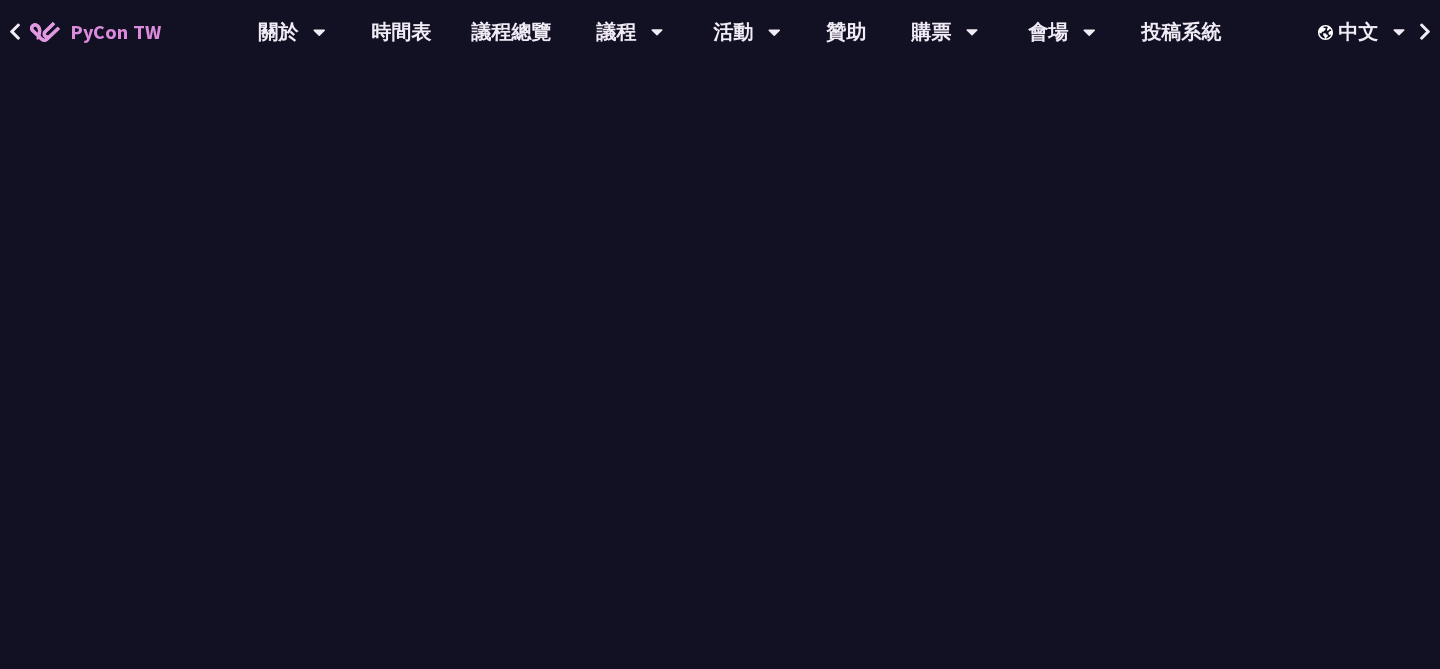 scroll, scrollTop: 0, scrollLeft: 0, axis: both 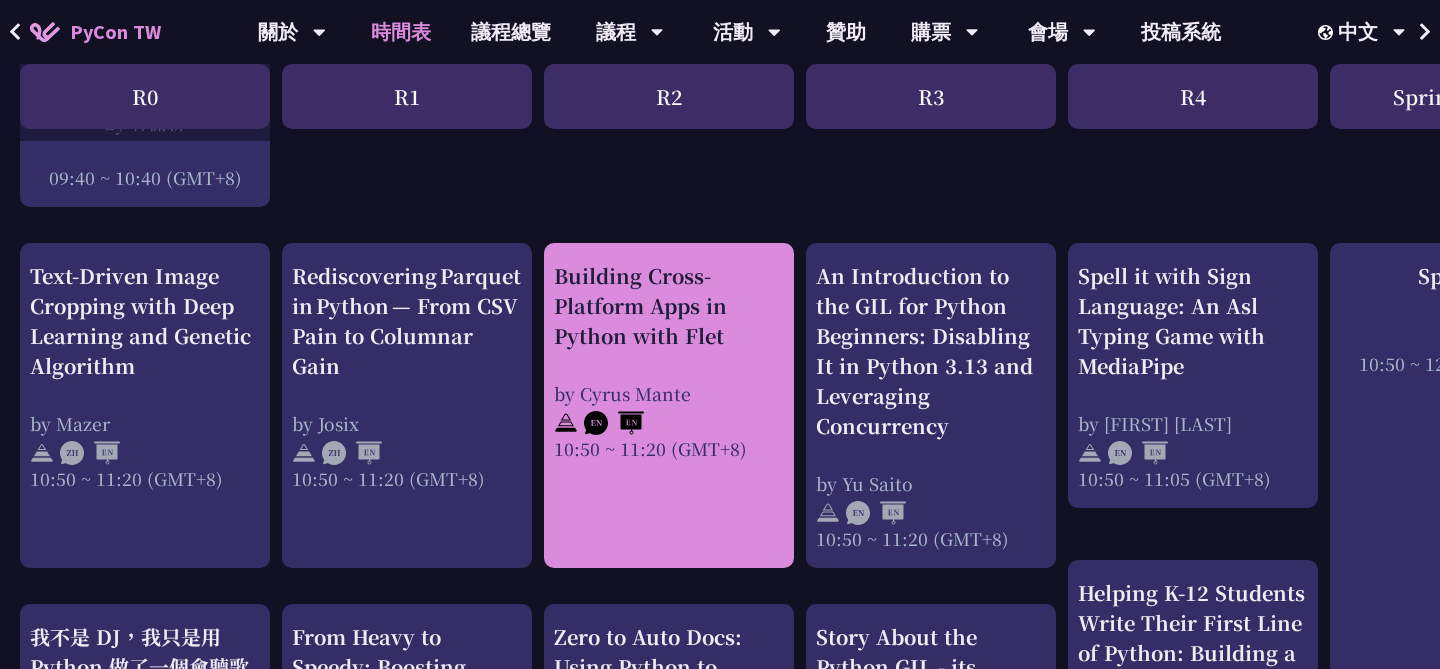 click on "Building Cross-Platform Apps in Python with Flet
by [FIRST] [LAST]
10:50 ~ 11:20 (GMT+8)" at bounding box center (669, 405) 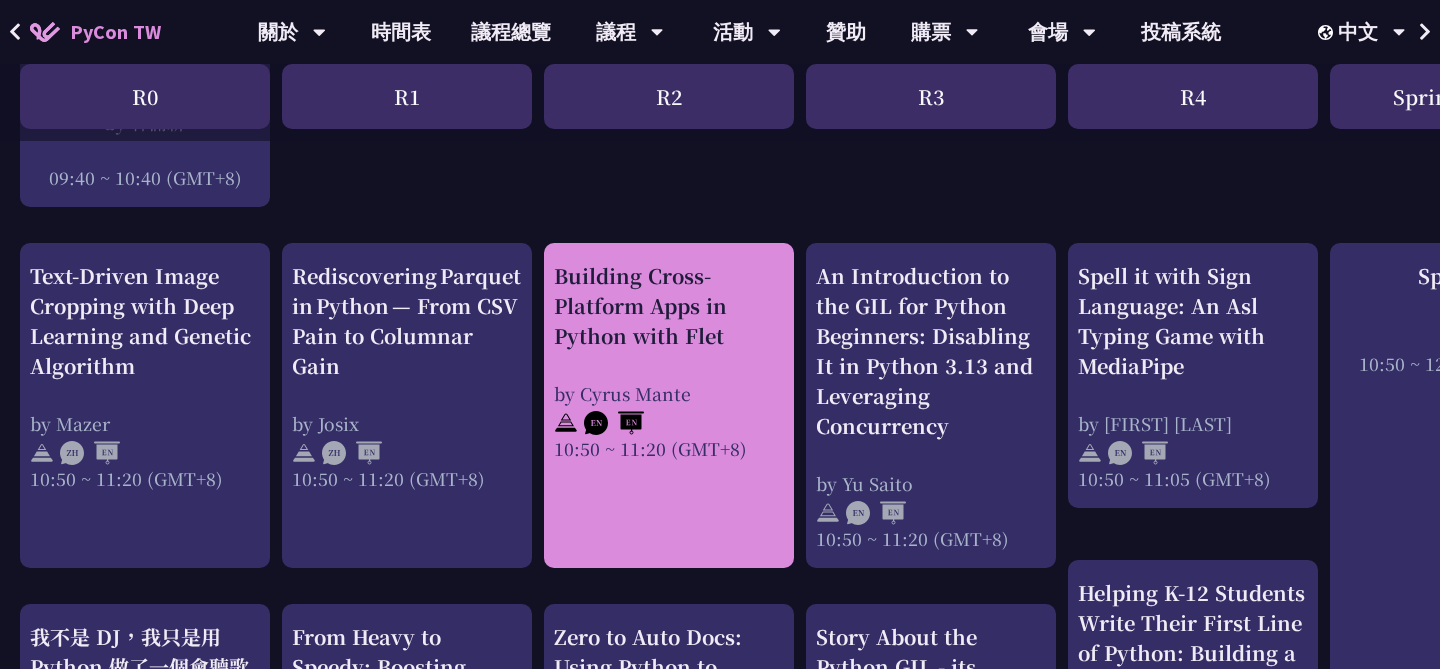 scroll, scrollTop: 0, scrollLeft: 0, axis: both 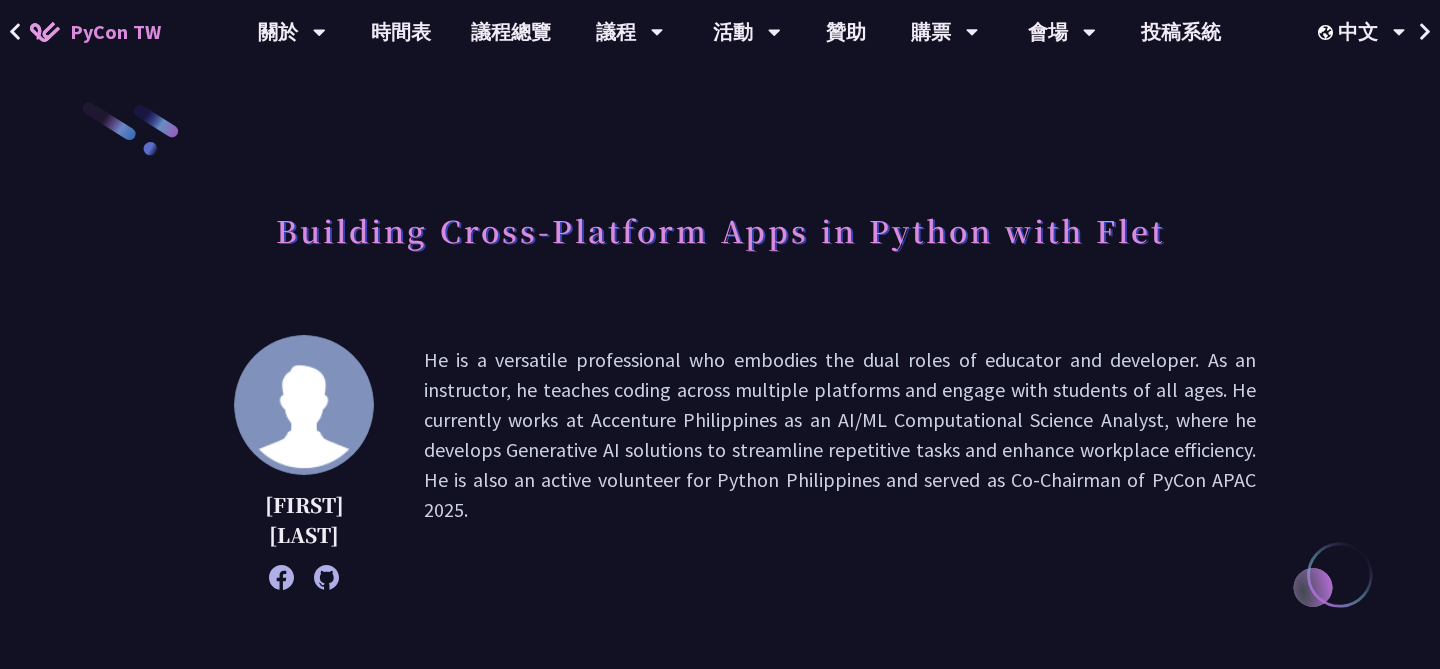 drag, startPoint x: 572, startPoint y: 369, endPoint x: 1322, endPoint y: 489, distance: 759.5393 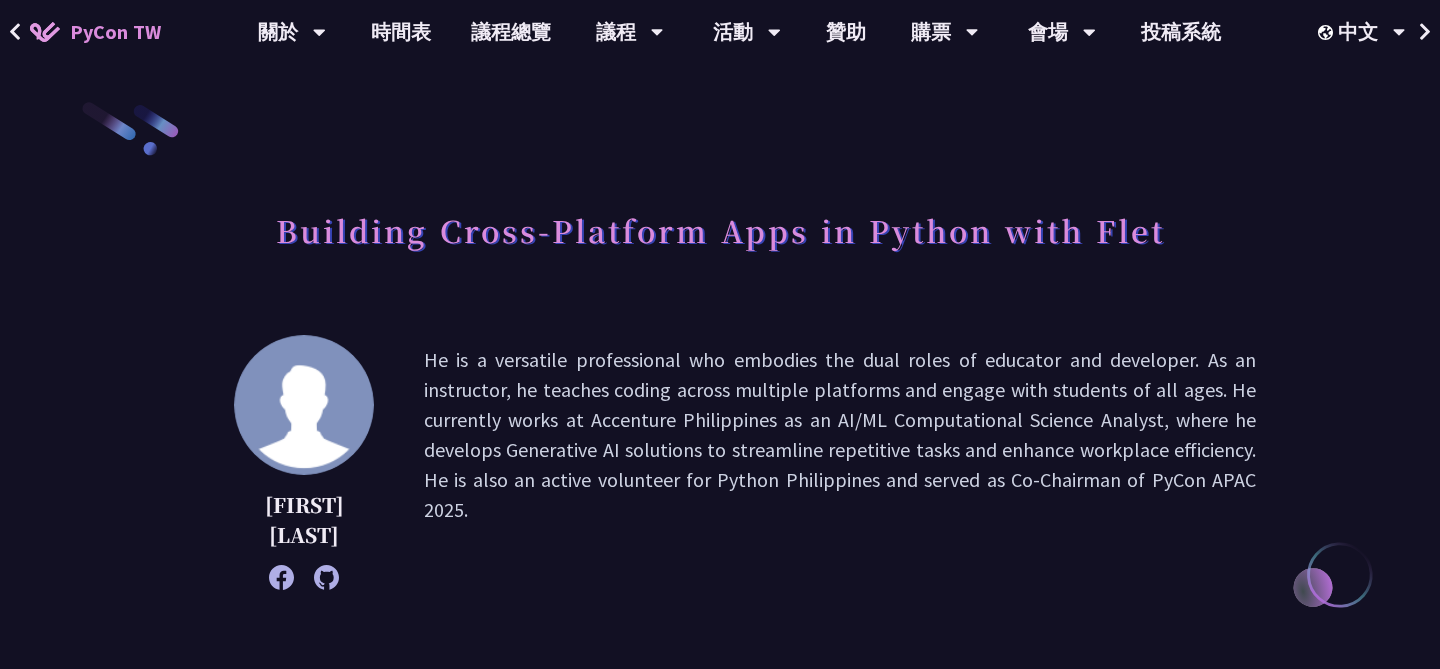 click on "Building Cross-Platform Apps in Python with Flet     [FIRST] [LAST]
He is a versatile professional who embodies the dual roles of educator and developer. As an instructor, he teaches coding across multiple platforms and engage with students of all ages. He currently works at Accenture Philippines as an AI/ML Computational Science Analyst, where he develops Generative AI solutions to streamline repetitive tasks and enhance workplace efficiency. He is also an active volunteer for Python Philippines and served as Co-Chairman of PyCon APAC 2025.
介紹
其他資訊
摘要
說明
Detailed Description:
Building apps that work seamlessly across web, desktop, and mobile platforms often requires juggling multiple languages and frameworks.  Flet
This talk introduces  Flet  ( https://flet.dev
(Start of Edit)
(End of Edit)
State management" at bounding box center [720, 1190] 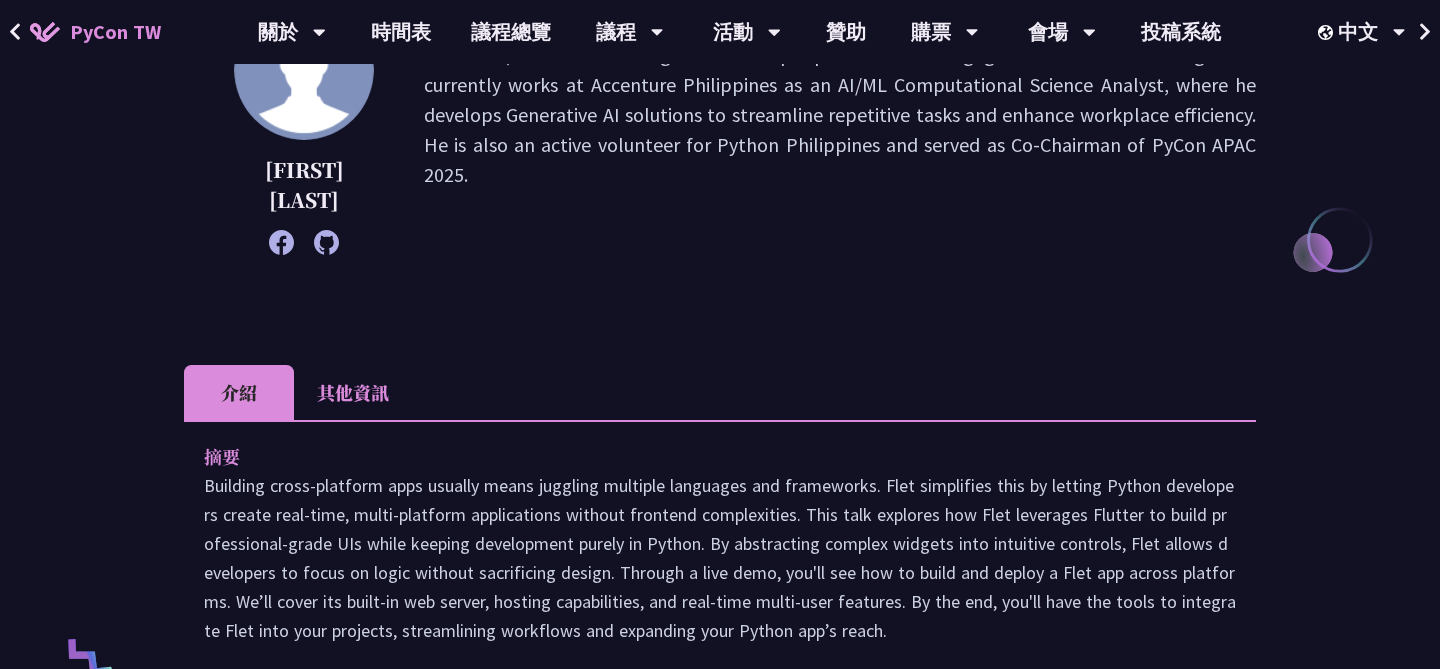 scroll, scrollTop: 480, scrollLeft: 0, axis: vertical 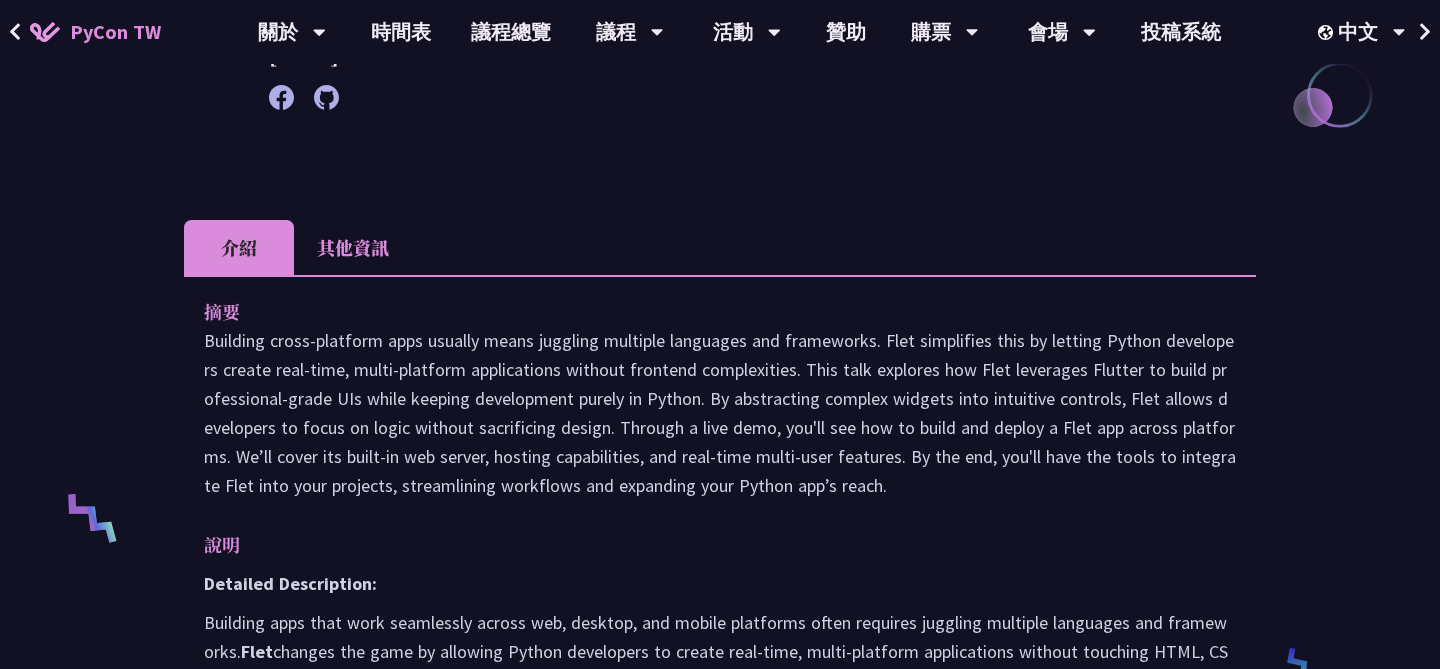 drag, startPoint x: 473, startPoint y: 309, endPoint x: 1091, endPoint y: 510, distance: 649.86536 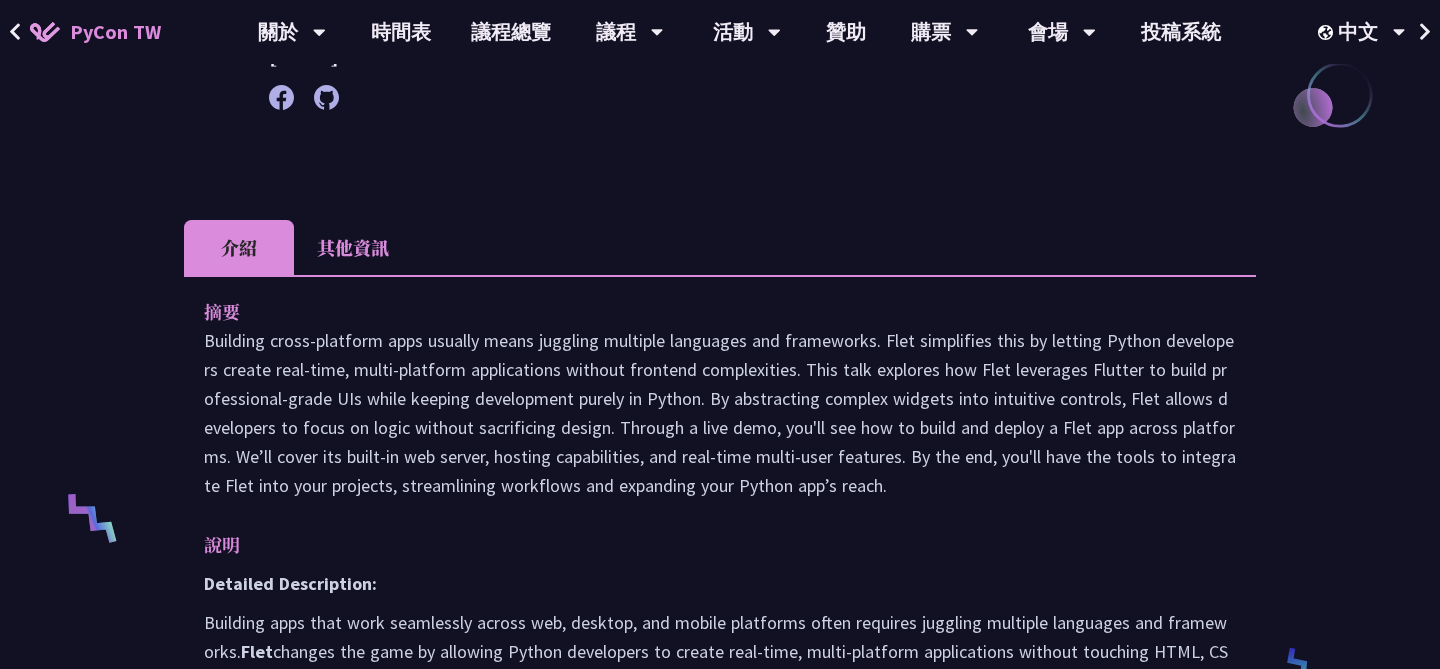 click on "摘要
Building cross-platform apps usually means juggling multiple languages and frameworks. Flet simplifies this by letting Python developers create real-time, multi-platform applications without frontend complexities.
This talk explores how Flet leverages Flutter to build professional-grade UIs while keeping development purely in Python. By abstracting complex widgets into intuitive controls, Flet allows developers to focus on logic without sacrificing design.
Through a live demo, you'll see how to build and deploy a Flet app across platforms. We’ll cover its built-in web server, hosting capabilities, and real-time multi-user features.
By the end, you'll have the tools to integrate Flet into your projects, streamlining workflows and expanding your Python app’s reach.
說明
Detailed Description:
Flet
This talk introduces  Flet  ( https://flet.dev
(Start of Edit)" at bounding box center [720, 733] 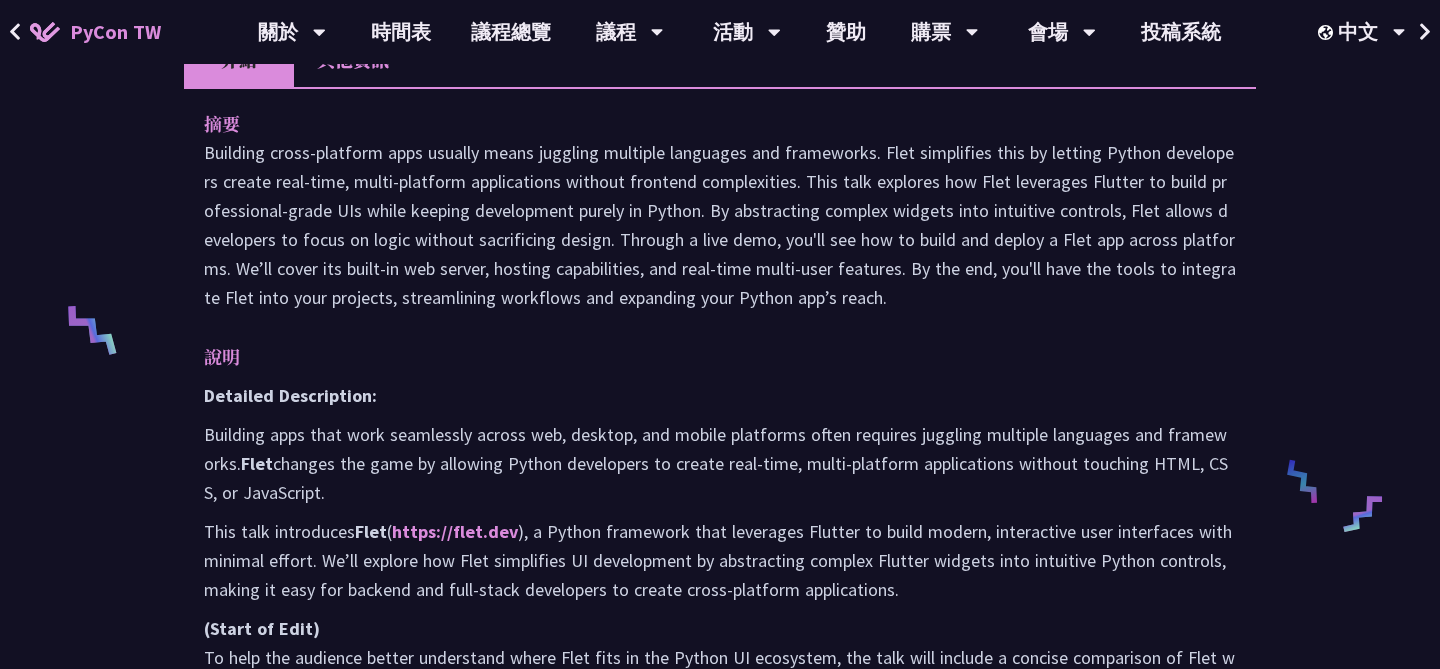 scroll, scrollTop: 685, scrollLeft: 0, axis: vertical 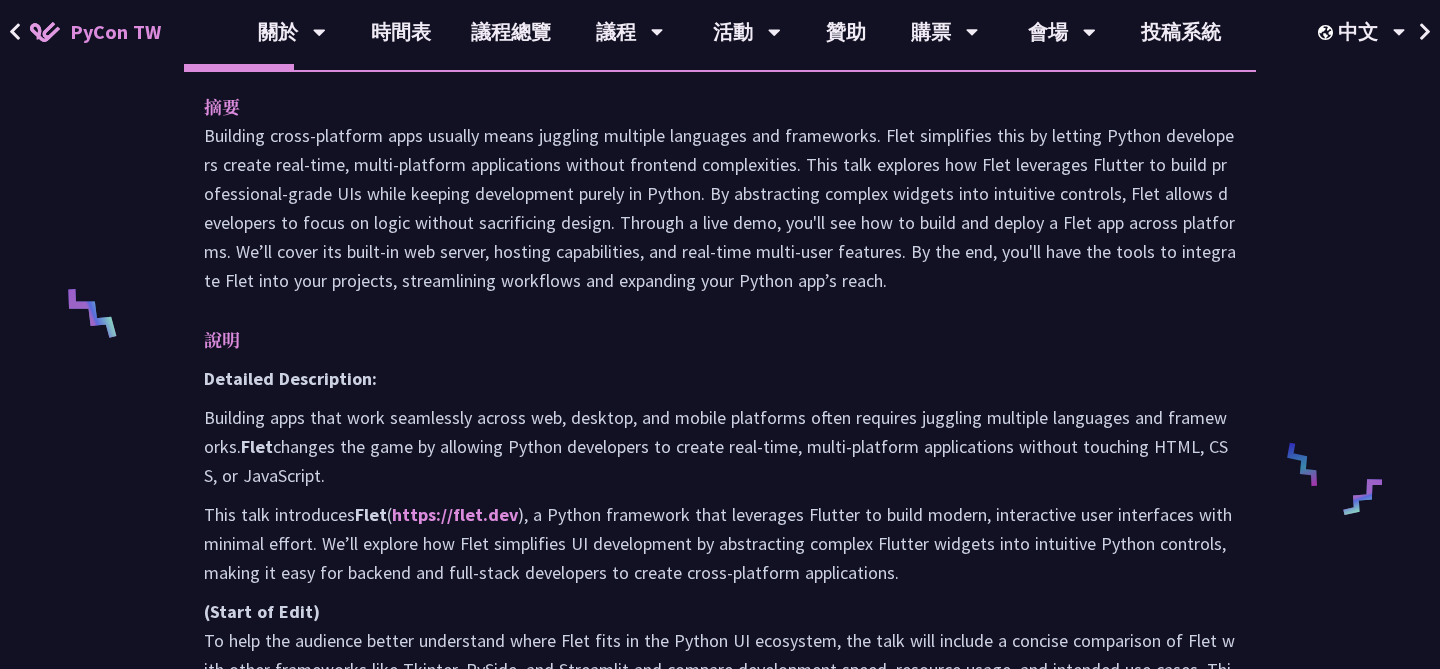 click on "Detailed Description:" at bounding box center [720, 378] 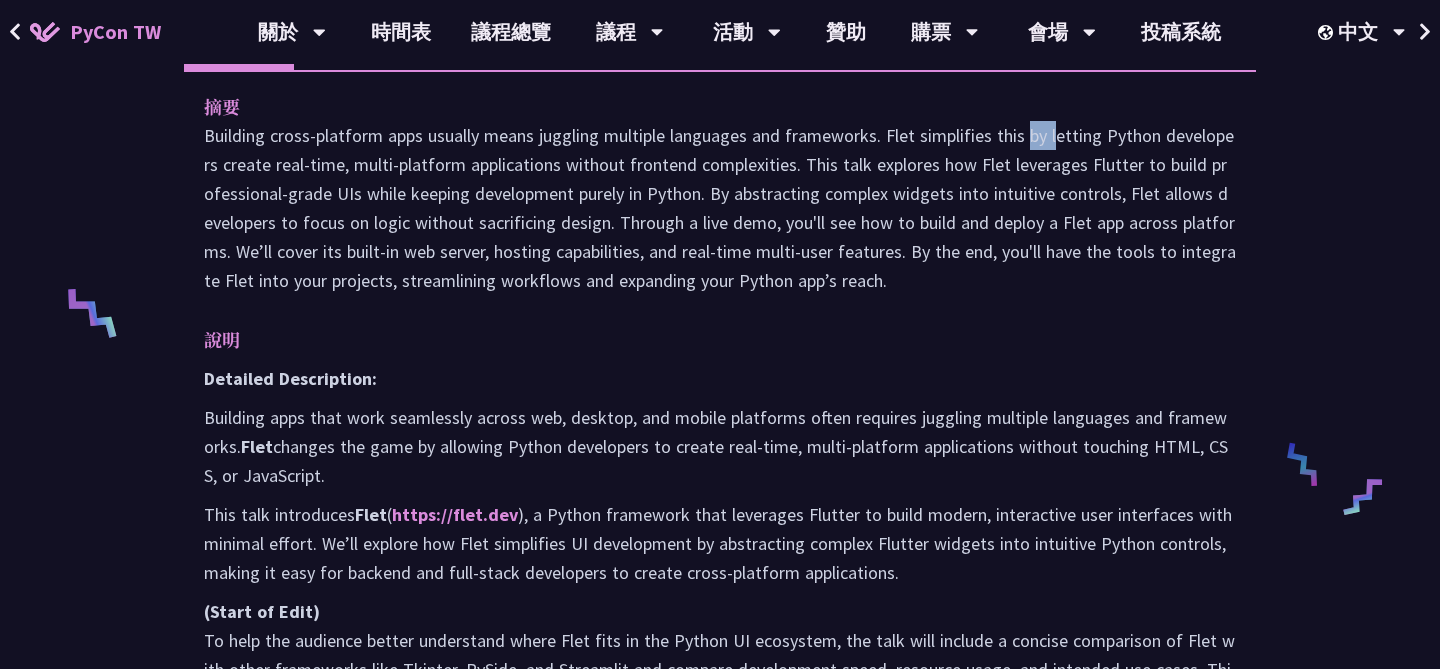 drag, startPoint x: 354, startPoint y: 139, endPoint x: 886, endPoint y: 239, distance: 541.3169 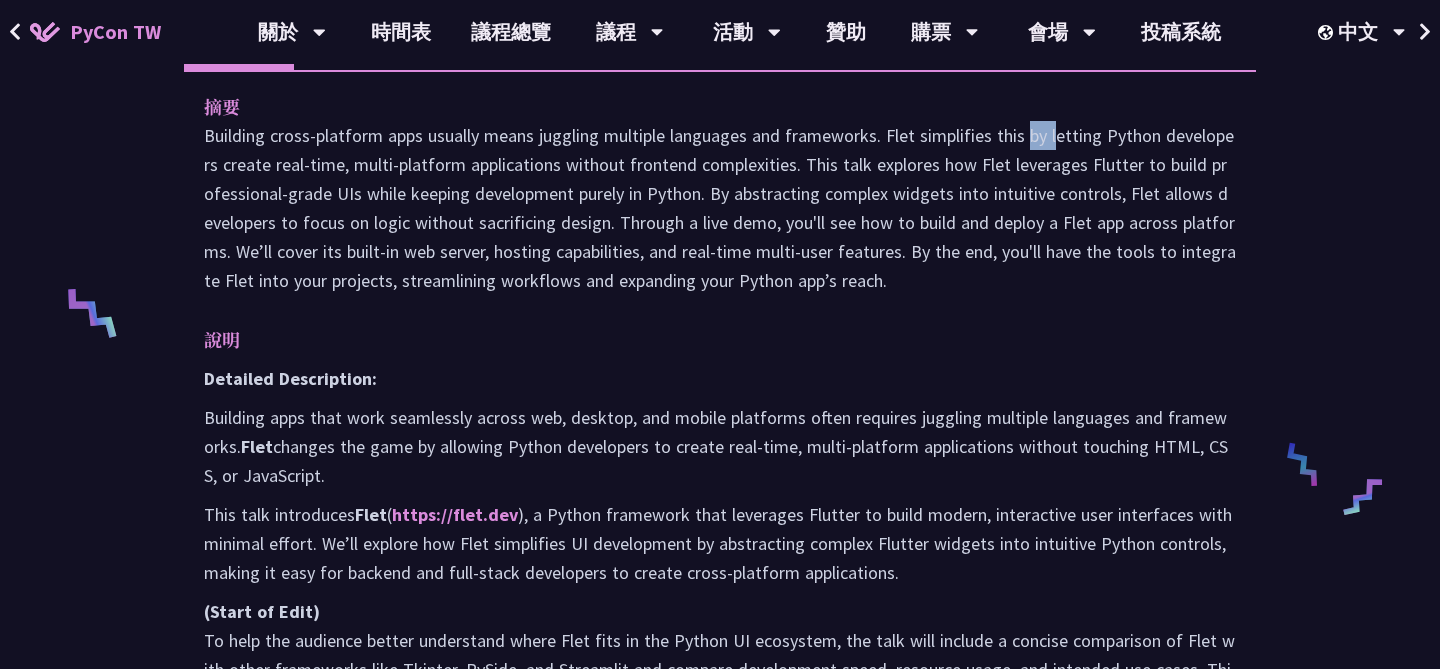 click on "Building cross-platform apps usually means juggling multiple languages and frameworks. Flet simplifies this by letting Python developers create real-time, multi-platform applications without frontend complexities.
This talk explores how Flet leverages Flutter to build professional-grade UIs while keeping development purely in Python. By abstracting complex widgets into intuitive controls, Flet allows developers to focus on logic without sacrificing design.
Through a live demo, you'll see how to build and deploy a Flet app across platforms. We’ll cover its built-in web server, hosting capabilities, and real-time multi-user features.
By the end, you'll have the tools to integrate Flet into your projects, streamlining workflows and expanding your Python app’s reach." at bounding box center [720, 208] 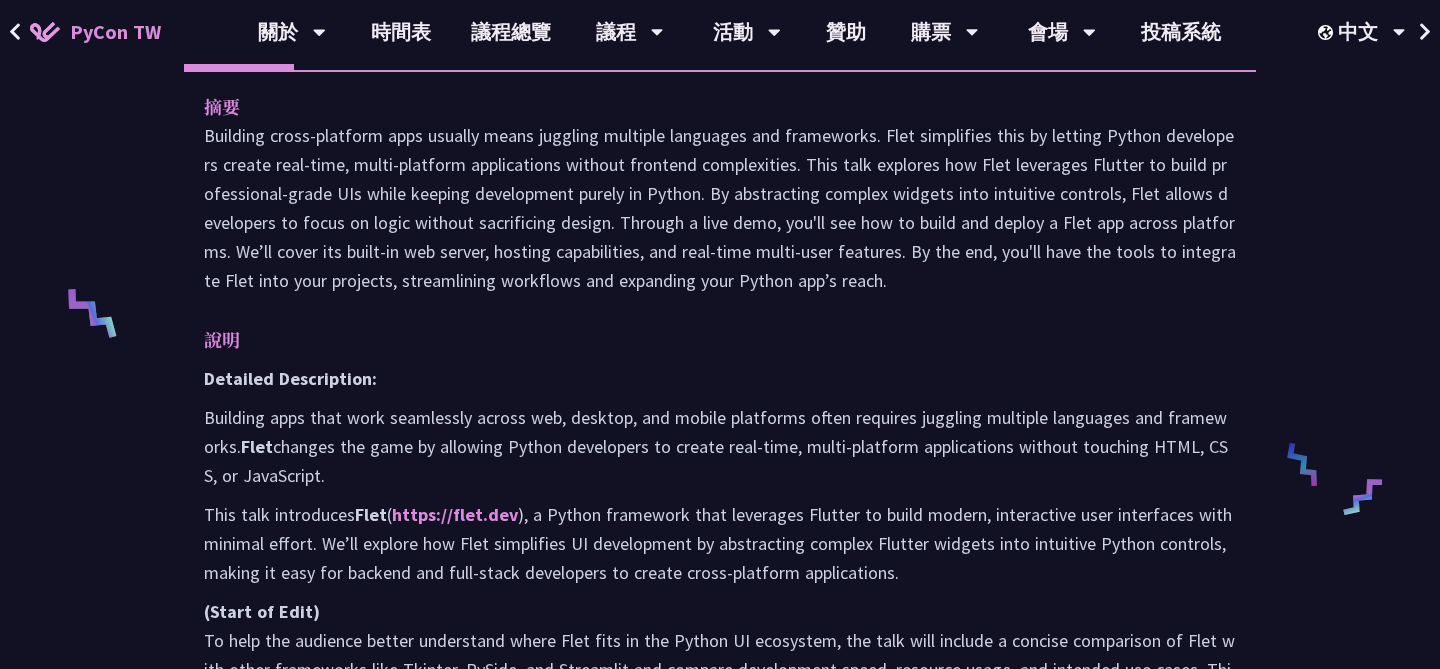 click on "Building cross-platform apps usually means juggling multiple languages and frameworks. Flet simplifies this by letting Python developers create real-time, multi-platform applications without frontend complexities.
This talk explores how Flet leverages Flutter to build professional-grade UIs while keeping development purely in Python. By abstracting complex widgets into intuitive controls, Flet allows developers to focus on logic without sacrificing design.
Through a live demo, you'll see how to build and deploy a Flet app across platforms. We’ll cover its built-in web server, hosting capabilities, and real-time multi-user features.
By the end, you'll have the tools to integrate Flet into your projects, streamlining workflows and expanding your Python app’s reach." at bounding box center [720, 208] 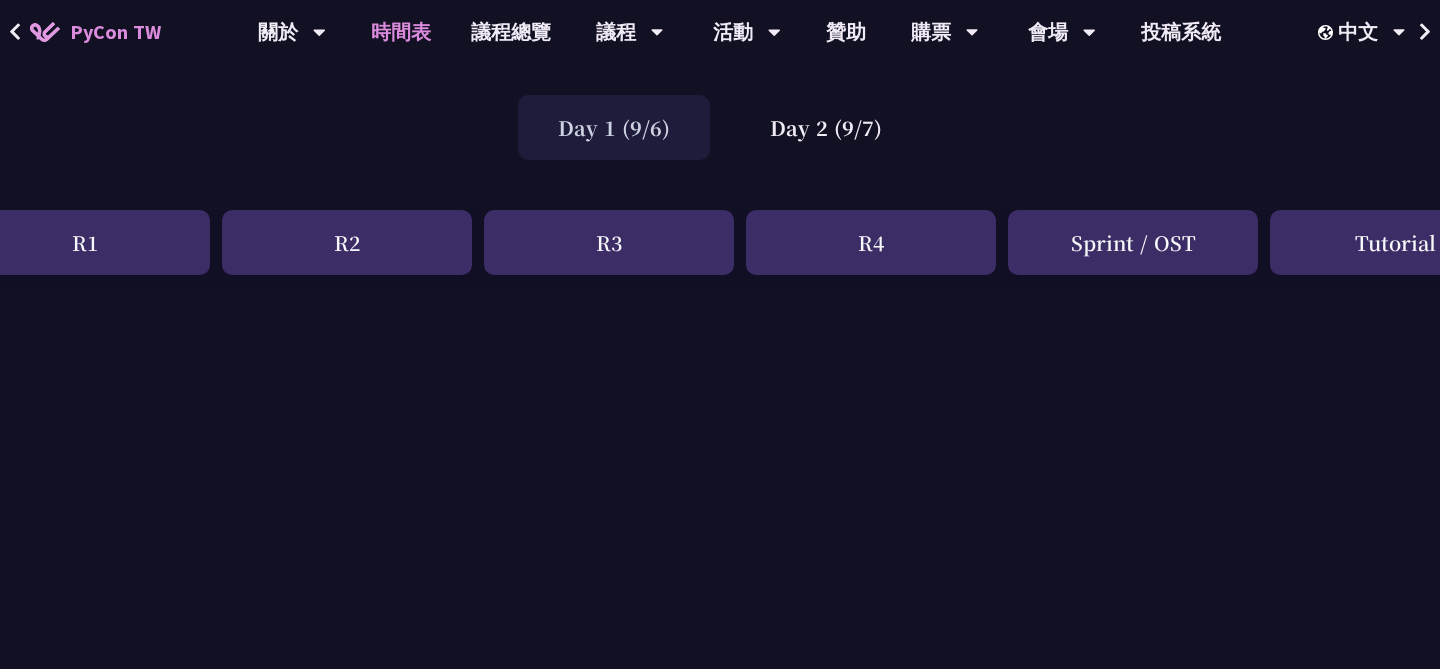 scroll, scrollTop: 0, scrollLeft: 322, axis: horizontal 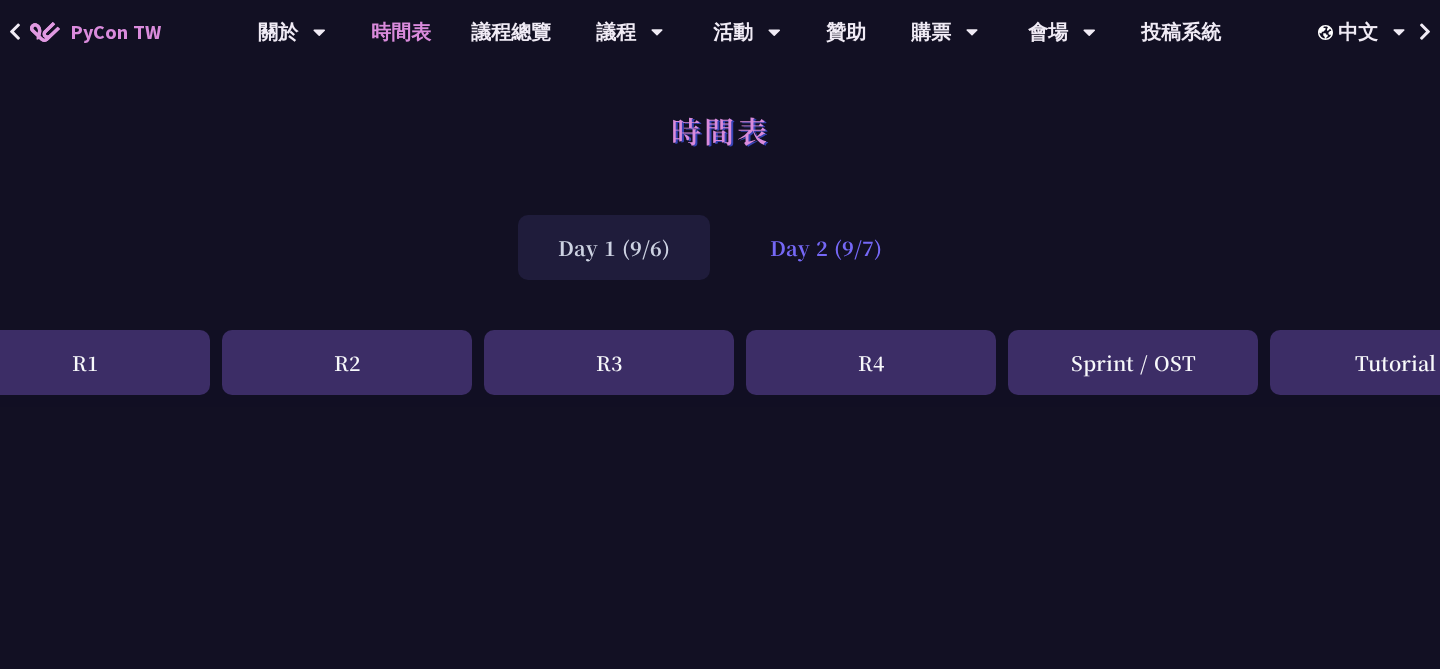 click on "Day 2 (9/7)" at bounding box center [826, 247] 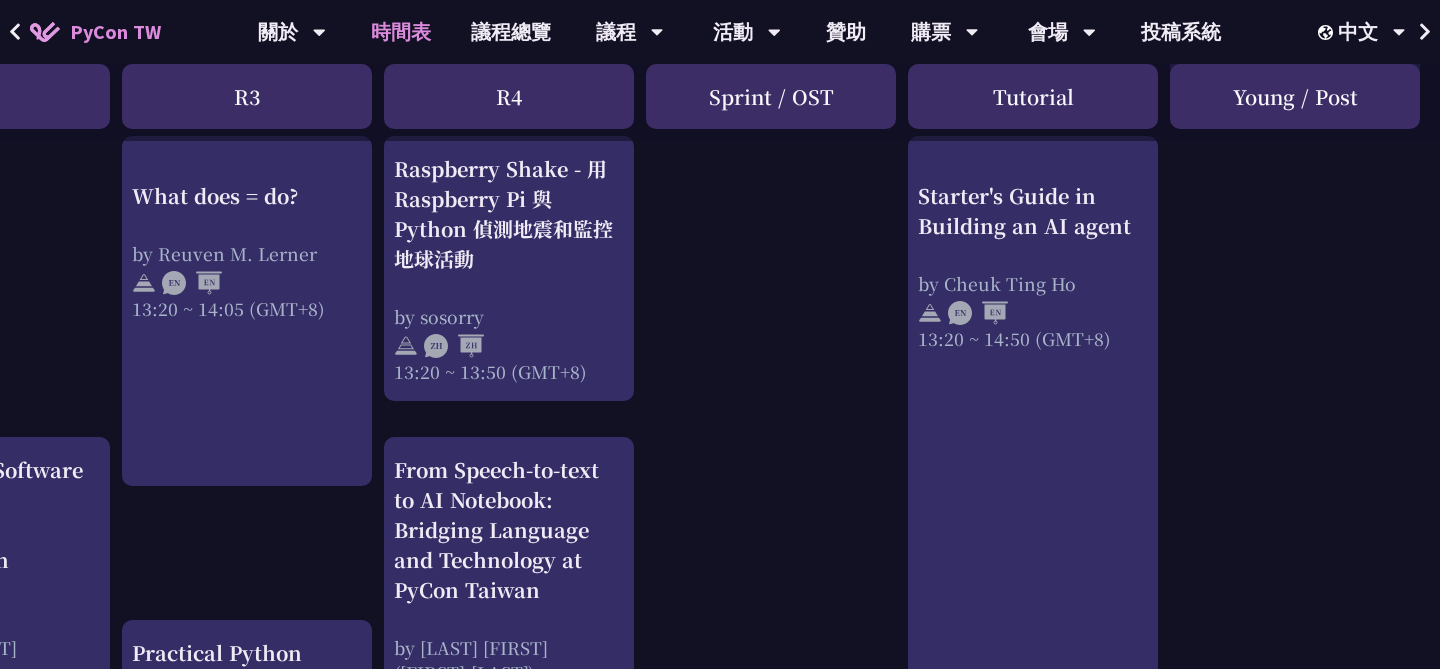 scroll, scrollTop: 1735, scrollLeft: 684, axis: both 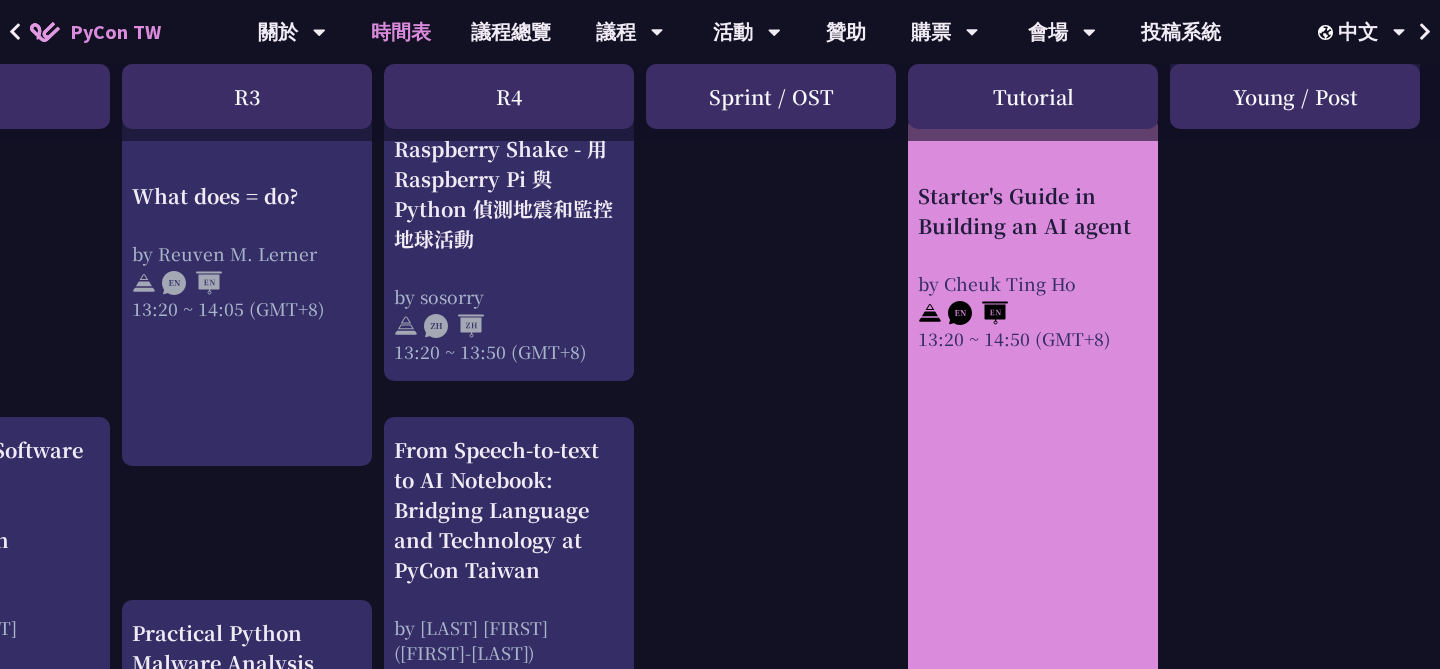 click on "Starter's Guide in Building an AI agent
by [FIRST] [LAST]
10:50 ~ 11:20 (GMT+8)" at bounding box center [1033, 505] 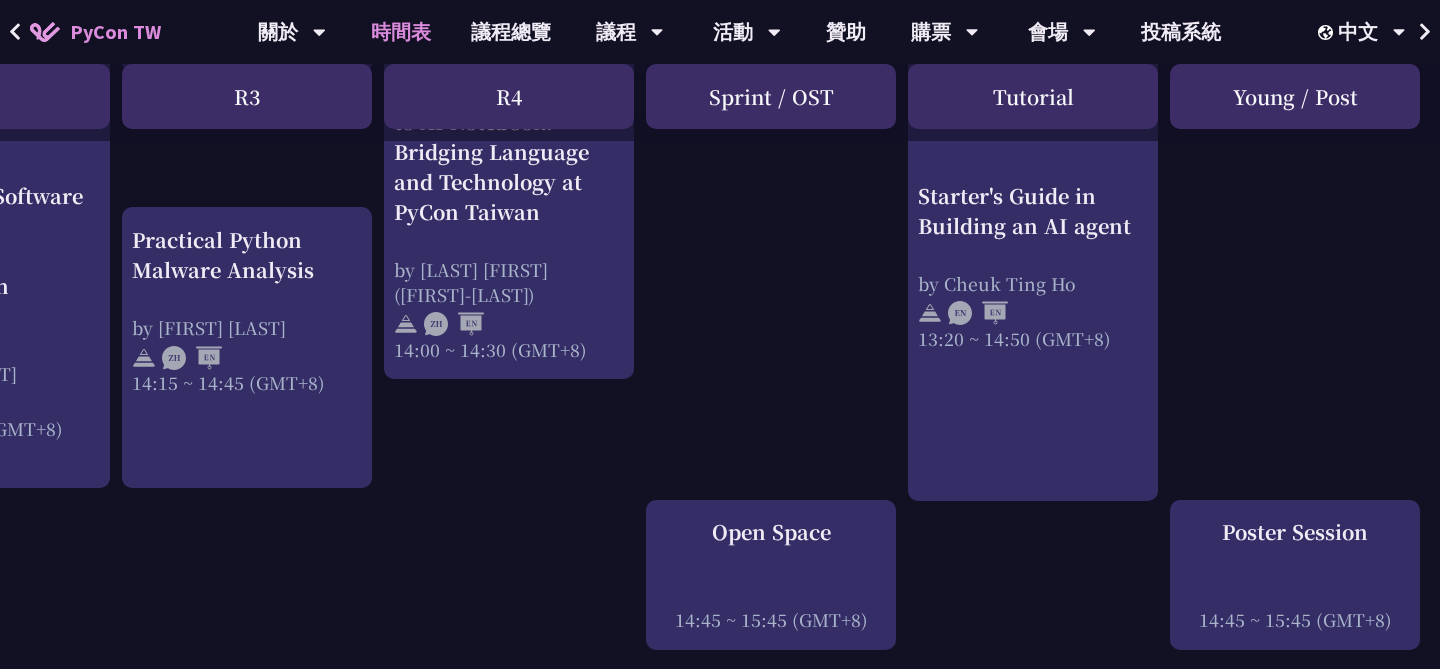 scroll, scrollTop: 2094, scrollLeft: 684, axis: both 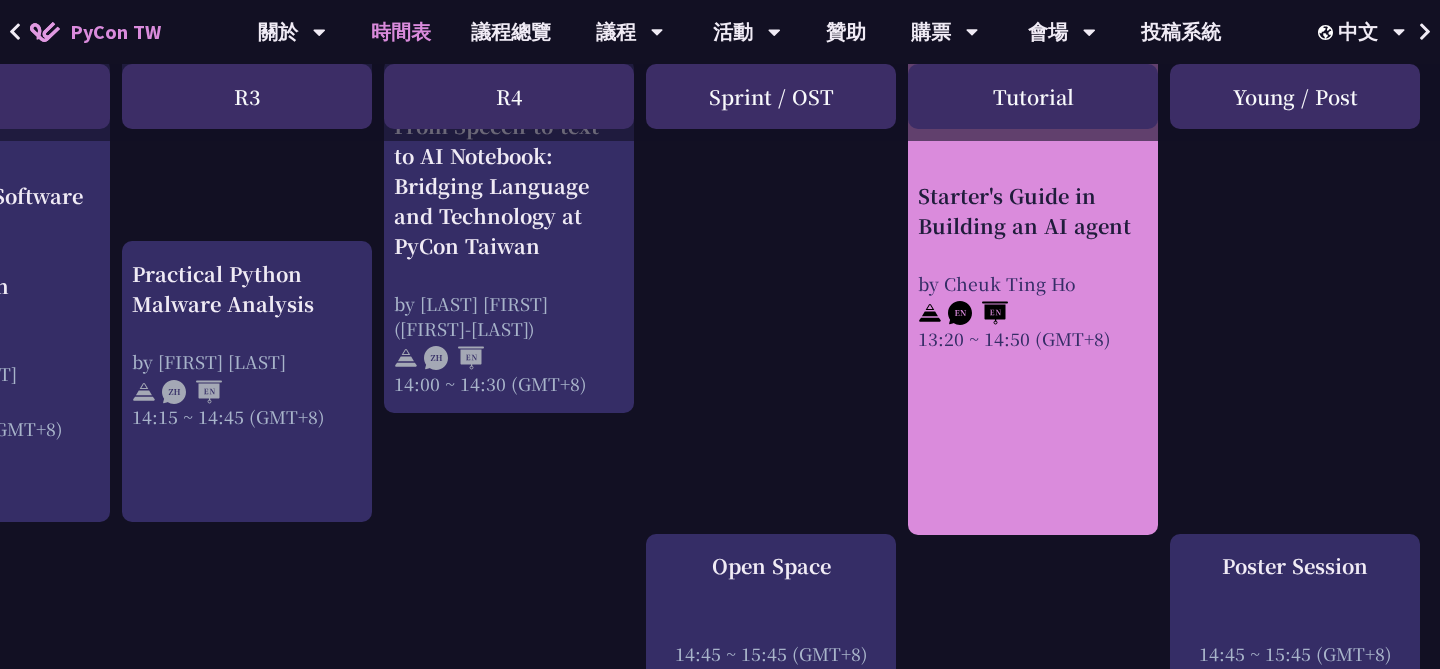 click on "13:20 ~ 14:50 (GMT+8)" at bounding box center [1033, 337] 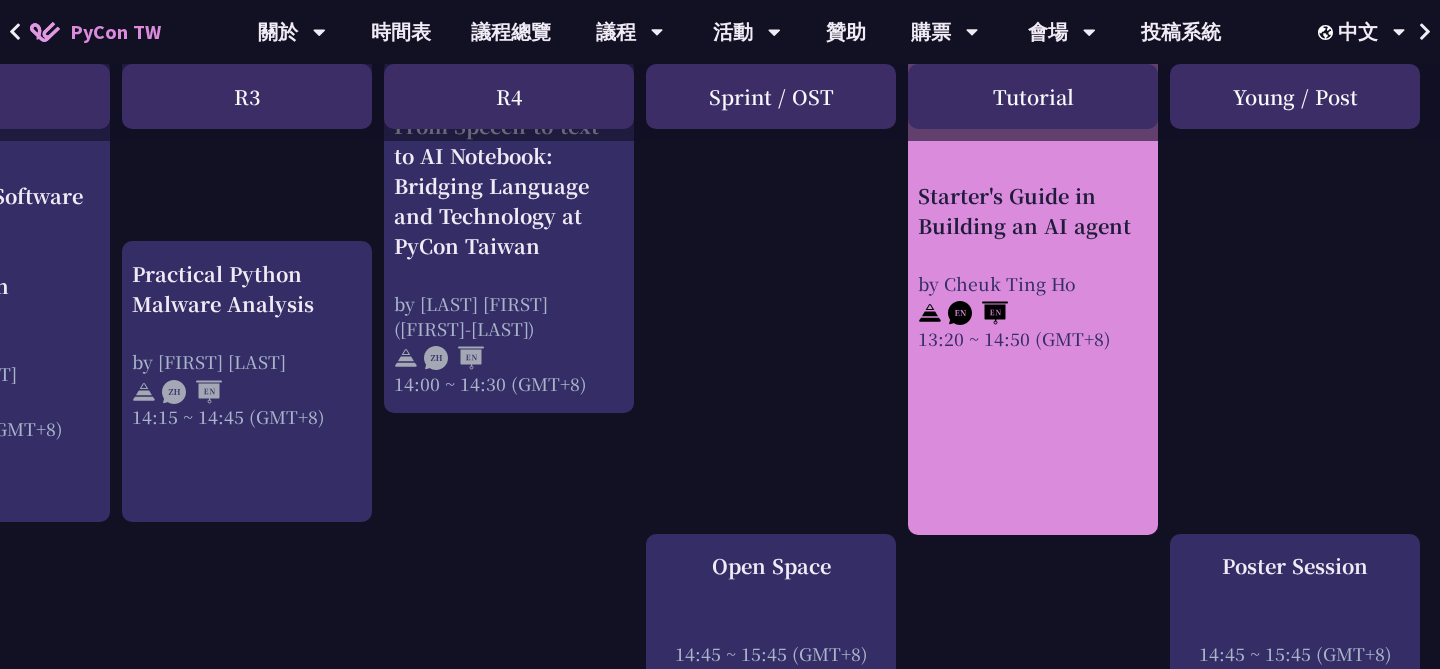 scroll, scrollTop: 0, scrollLeft: 0, axis: both 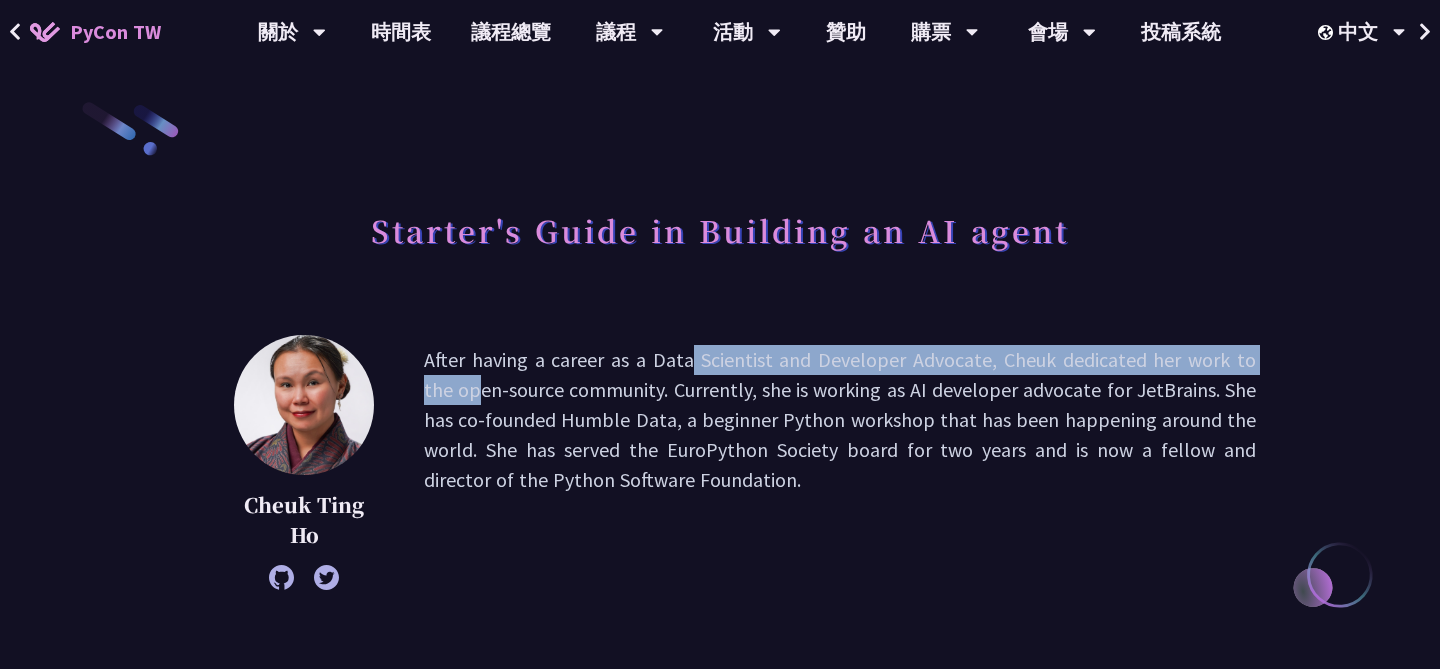 drag, startPoint x: 535, startPoint y: 362, endPoint x: 1139, endPoint y: 367, distance: 604.0207 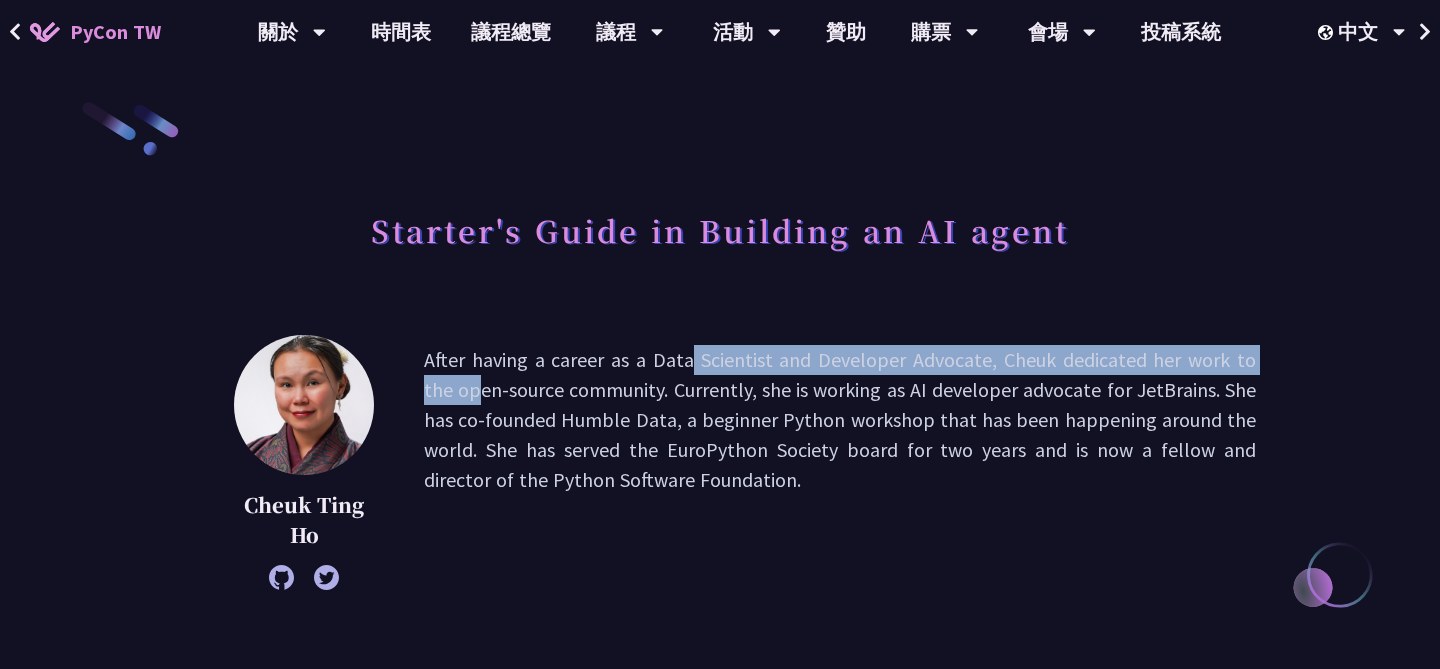 click on "After having a career as a Data Scientist and Developer Advocate, Cheuk dedicated her work to the open-source community. Currently, she is working as AI developer advocate for JetBrains. She has co-founded Humble Data, a beginner Python workshop that has been happening around the world. She has served the EuroPython Society board for two years and is now a fellow and director of the Python Software Foundation." at bounding box center (840, 462) 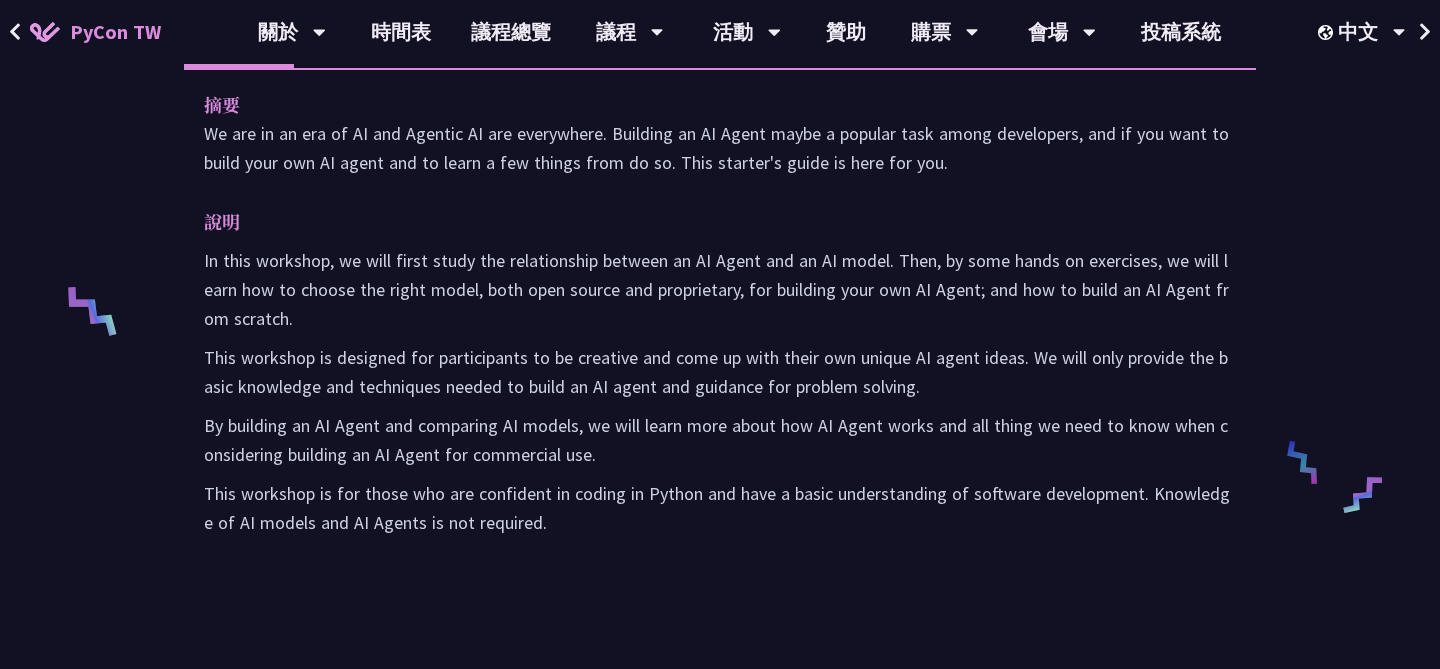 scroll, scrollTop: 659, scrollLeft: 0, axis: vertical 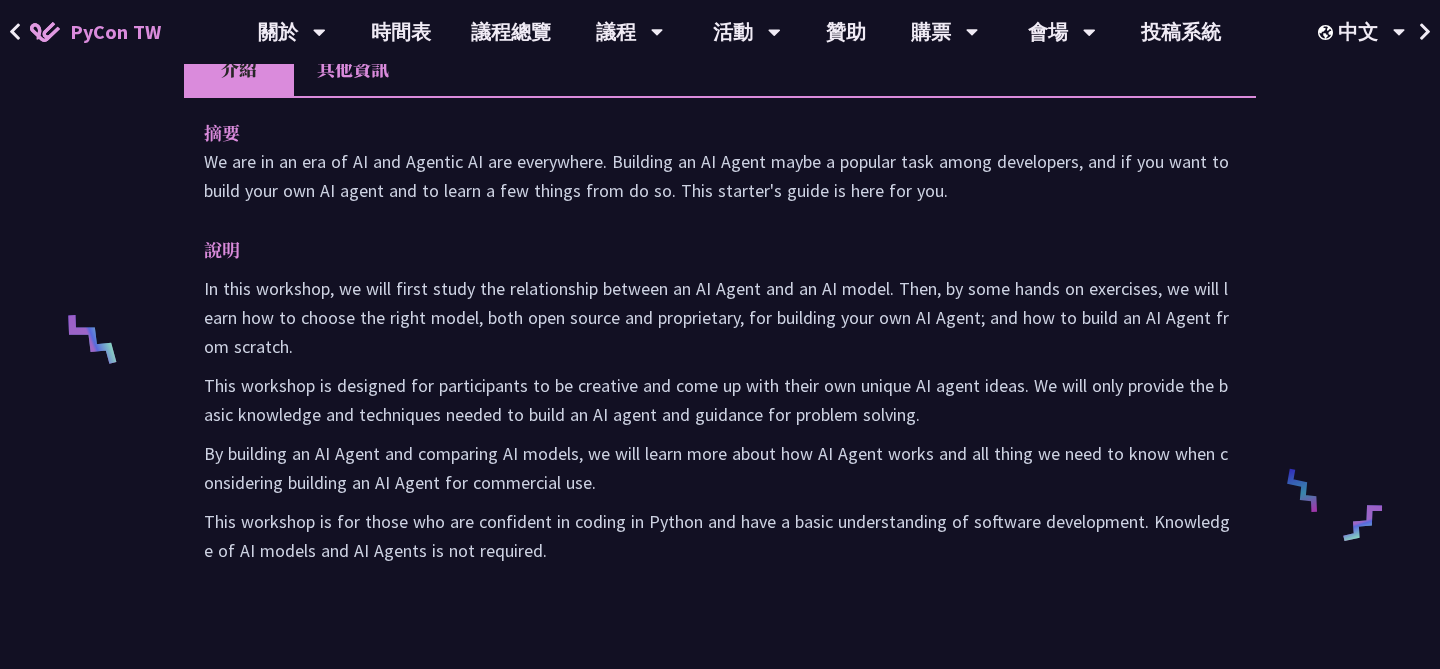 click on "其他資訊" at bounding box center (353, 68) 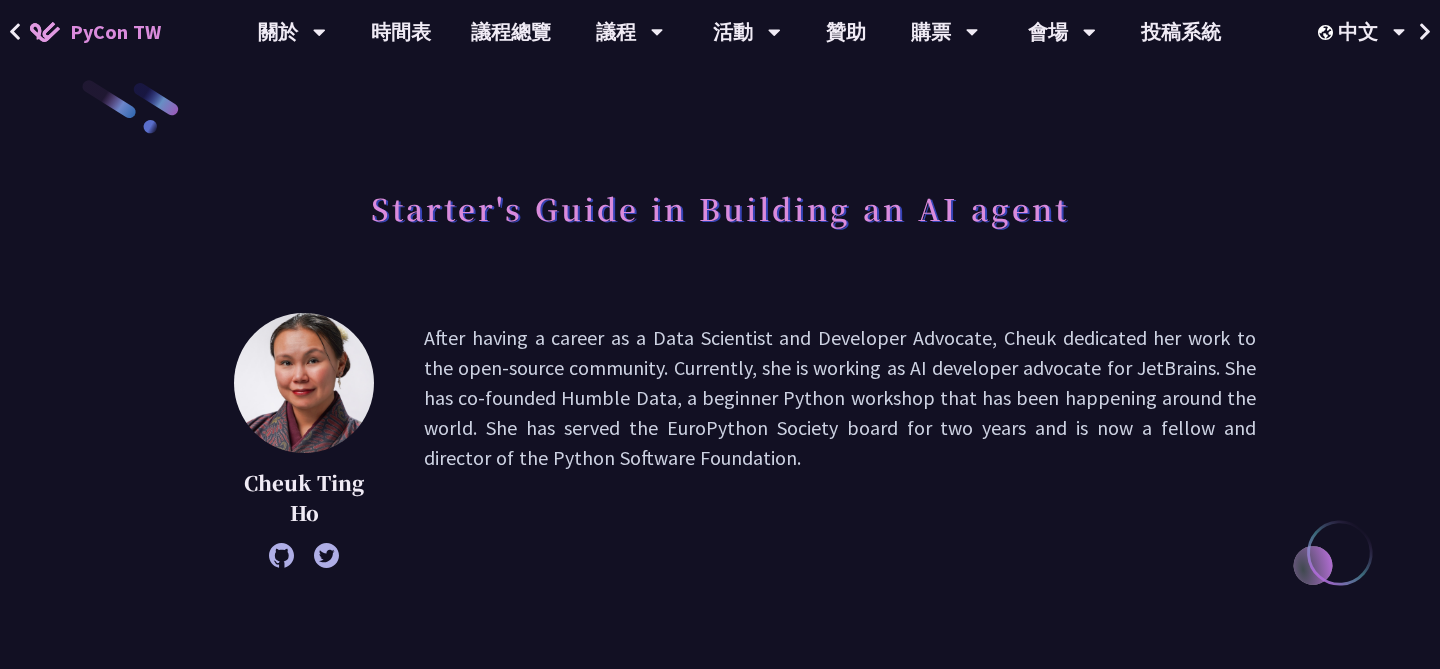 scroll, scrollTop: 0, scrollLeft: 0, axis: both 